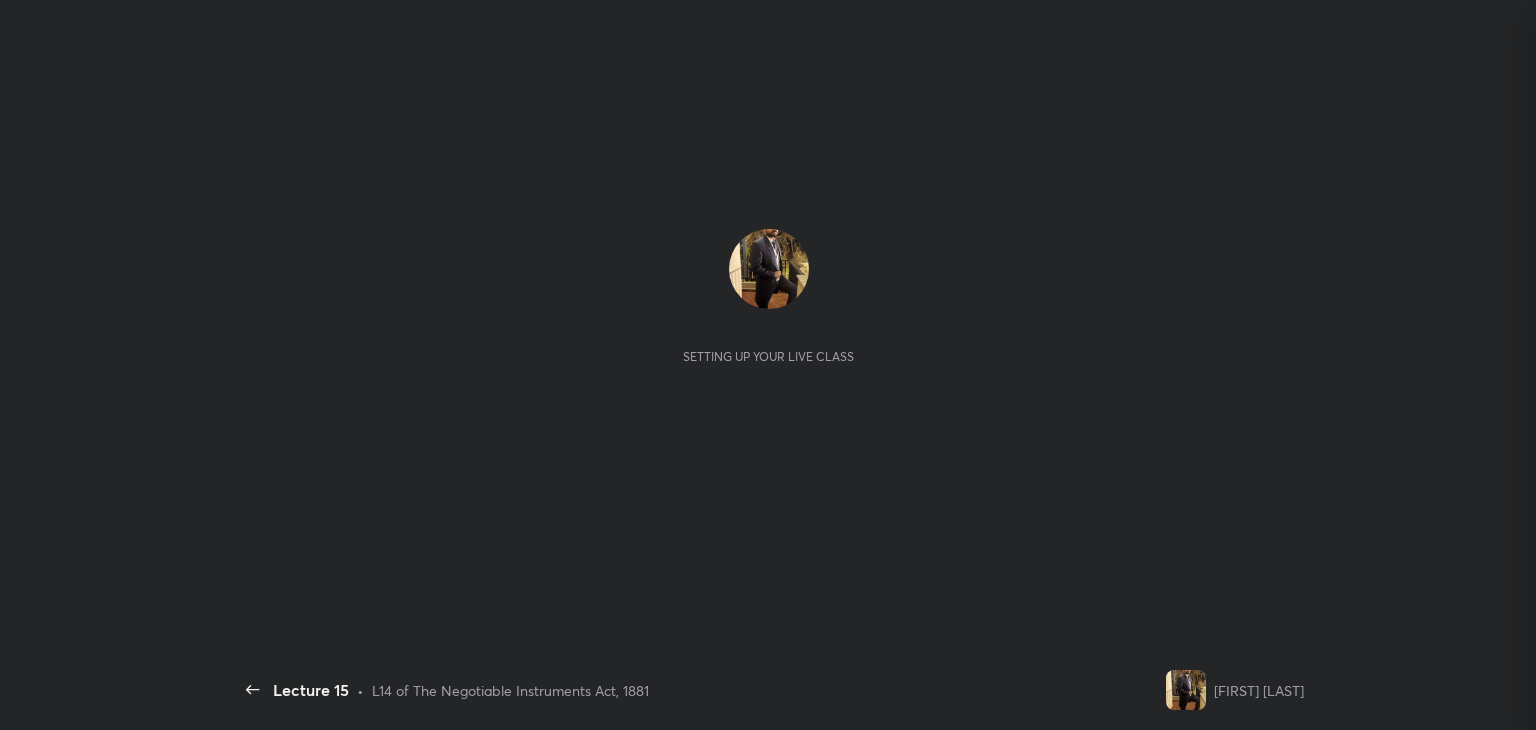 scroll, scrollTop: 0, scrollLeft: 0, axis: both 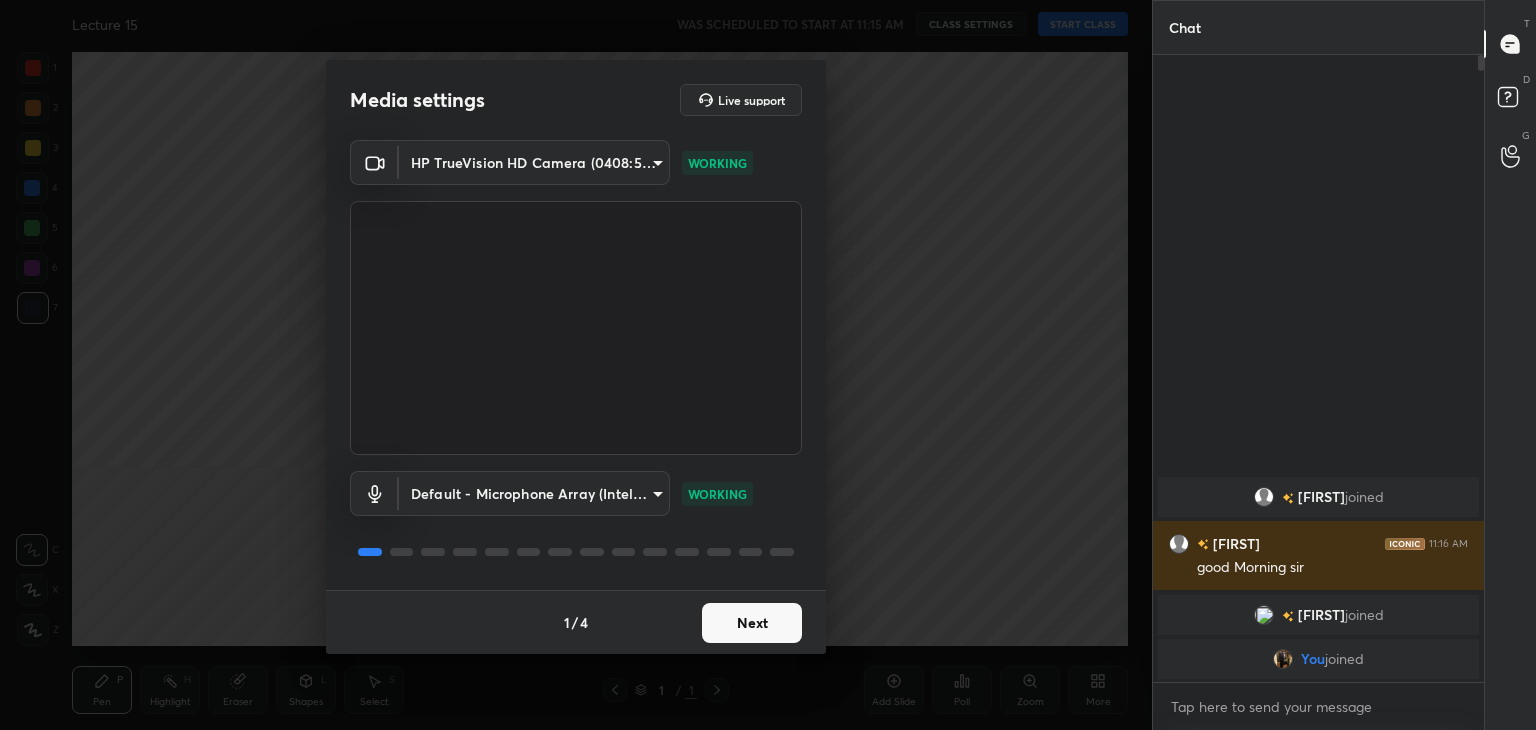 click on "Next" at bounding box center (752, 623) 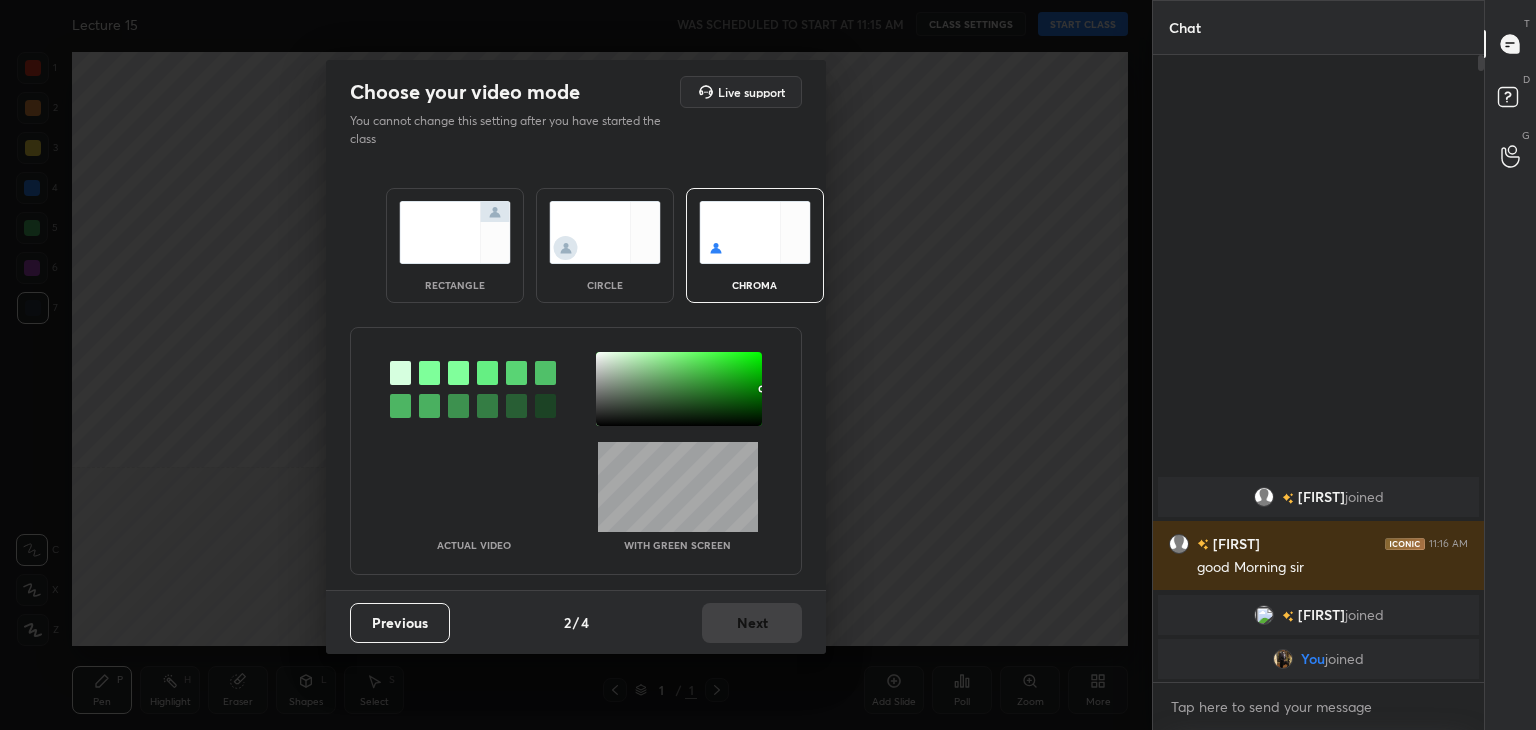 click at bounding box center (455, 232) 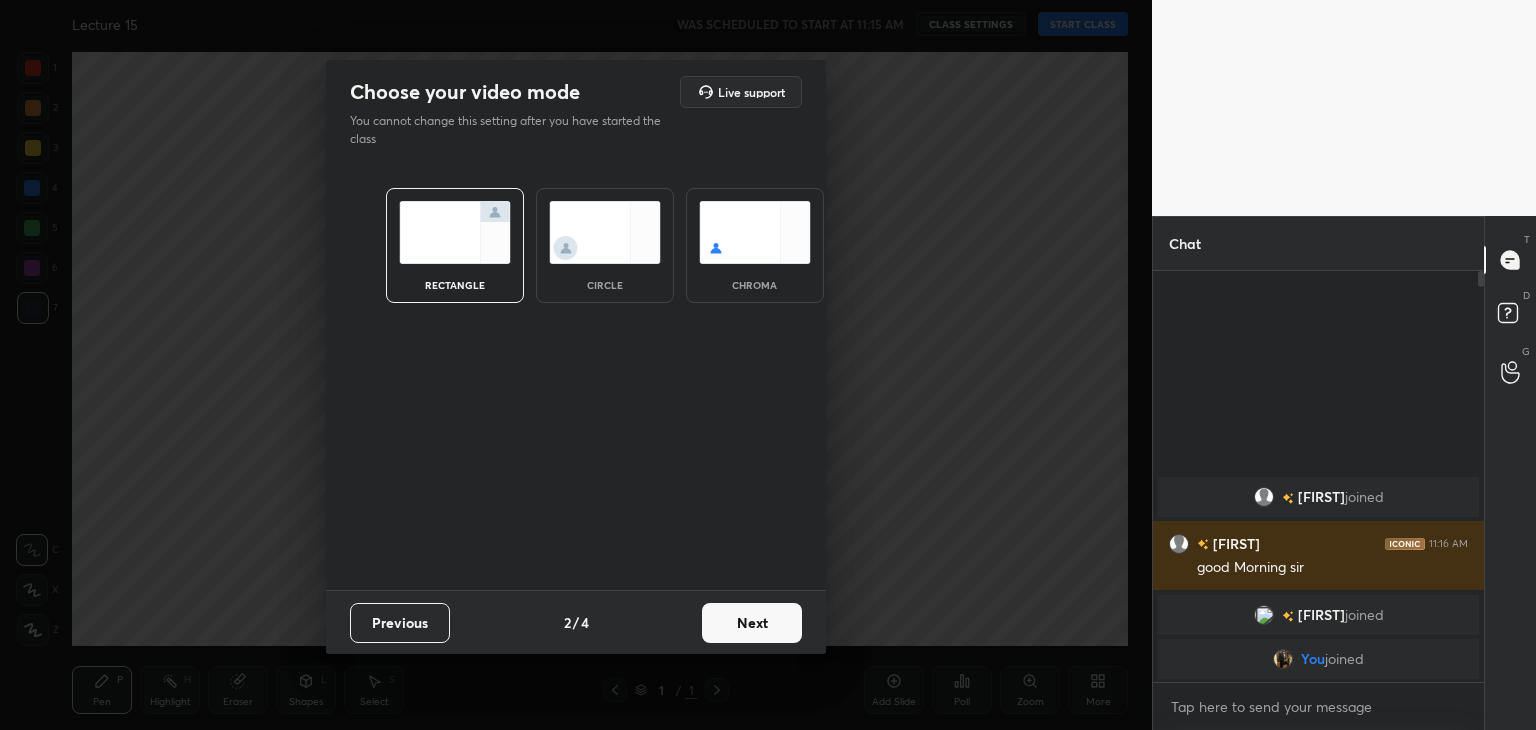 scroll, scrollTop: 405, scrollLeft: 325, axis: both 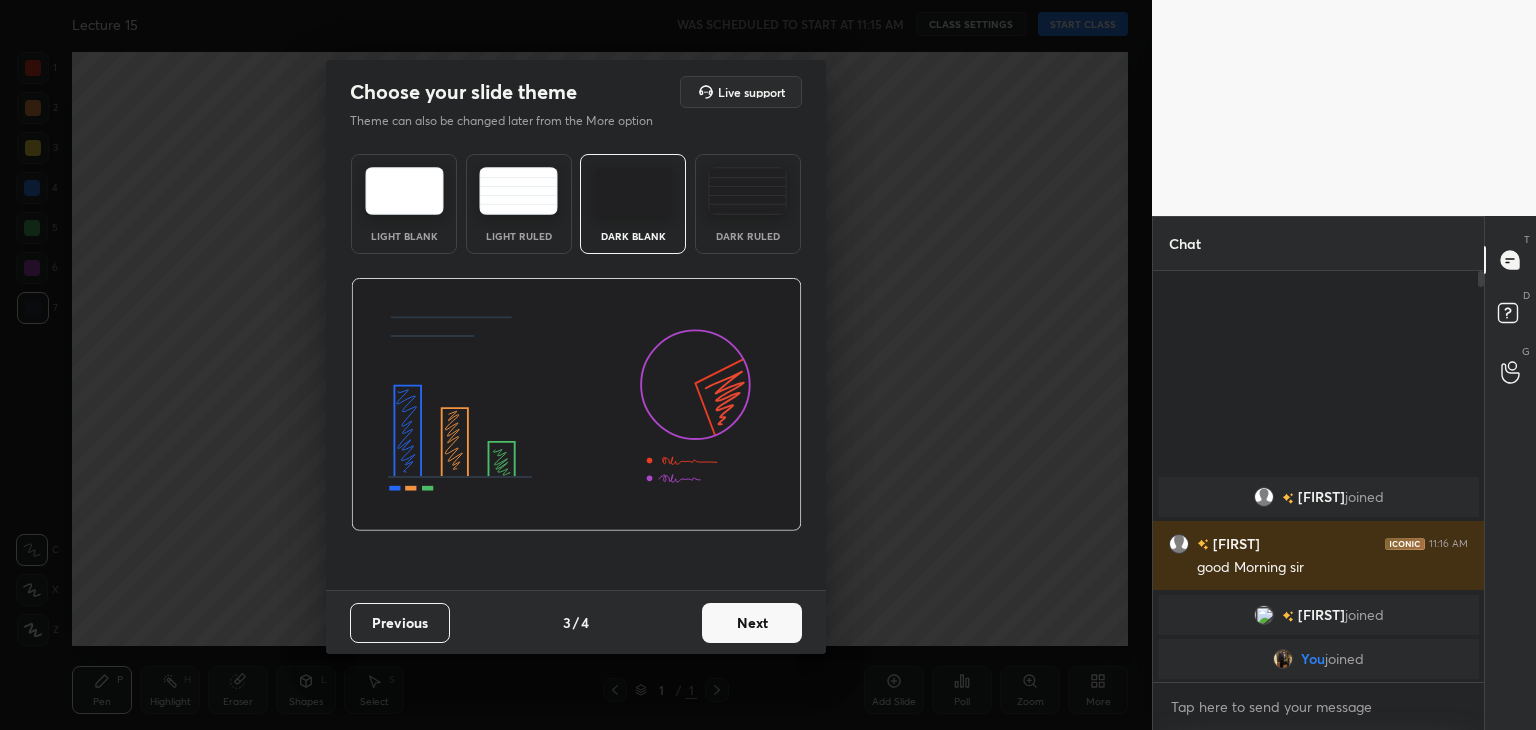 click on "Next" at bounding box center [752, 623] 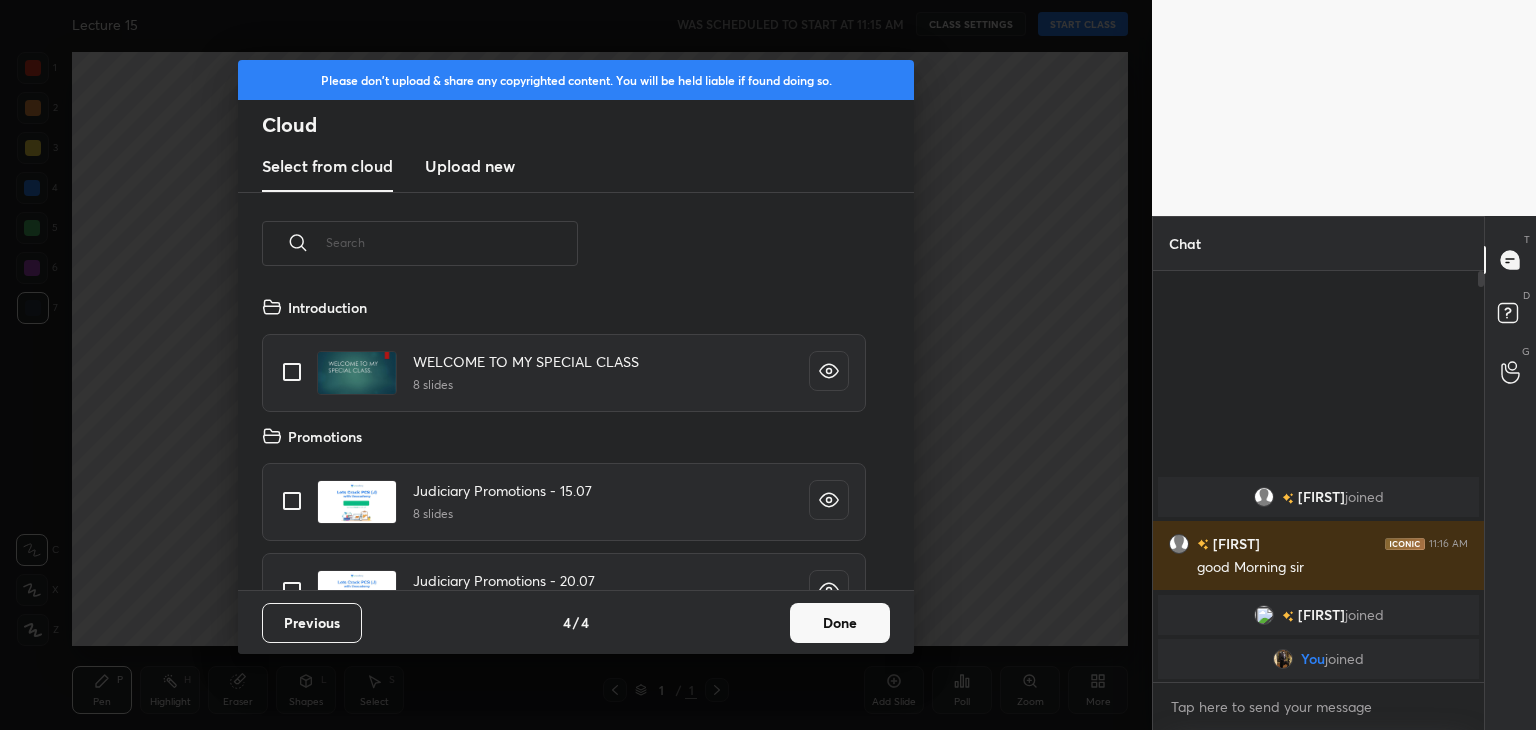 click on "Done" at bounding box center [840, 623] 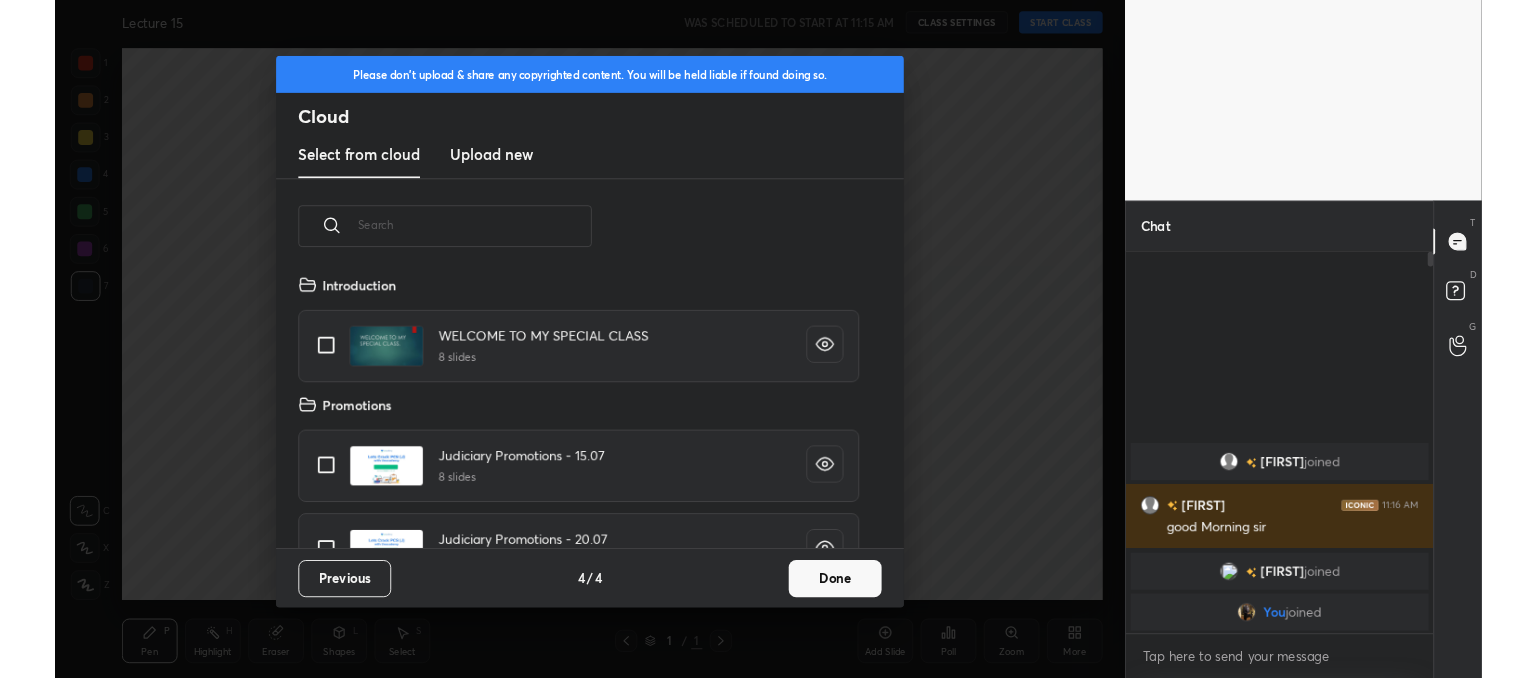 scroll, scrollTop: 296, scrollLeft: 642, axis: both 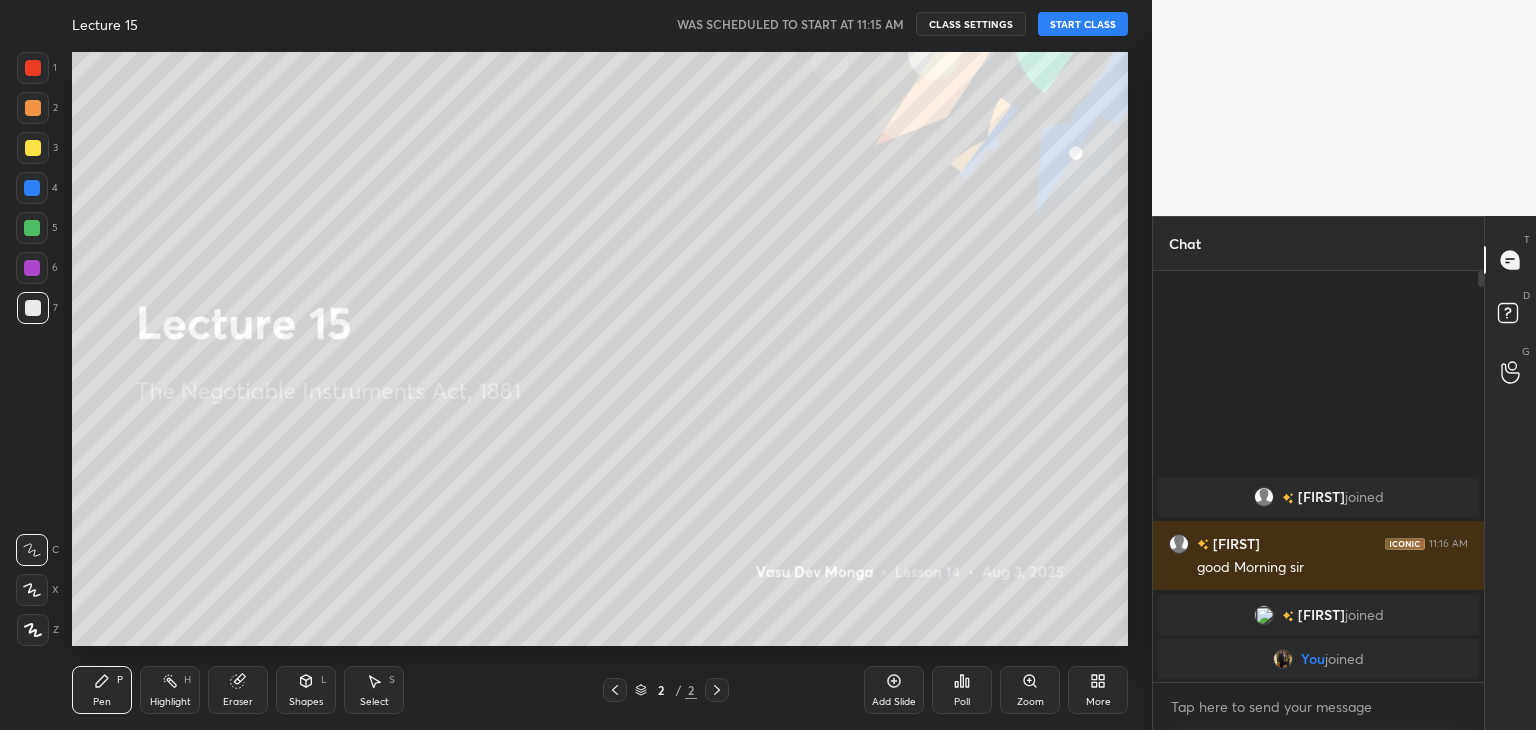click on "START CLASS" at bounding box center (1083, 24) 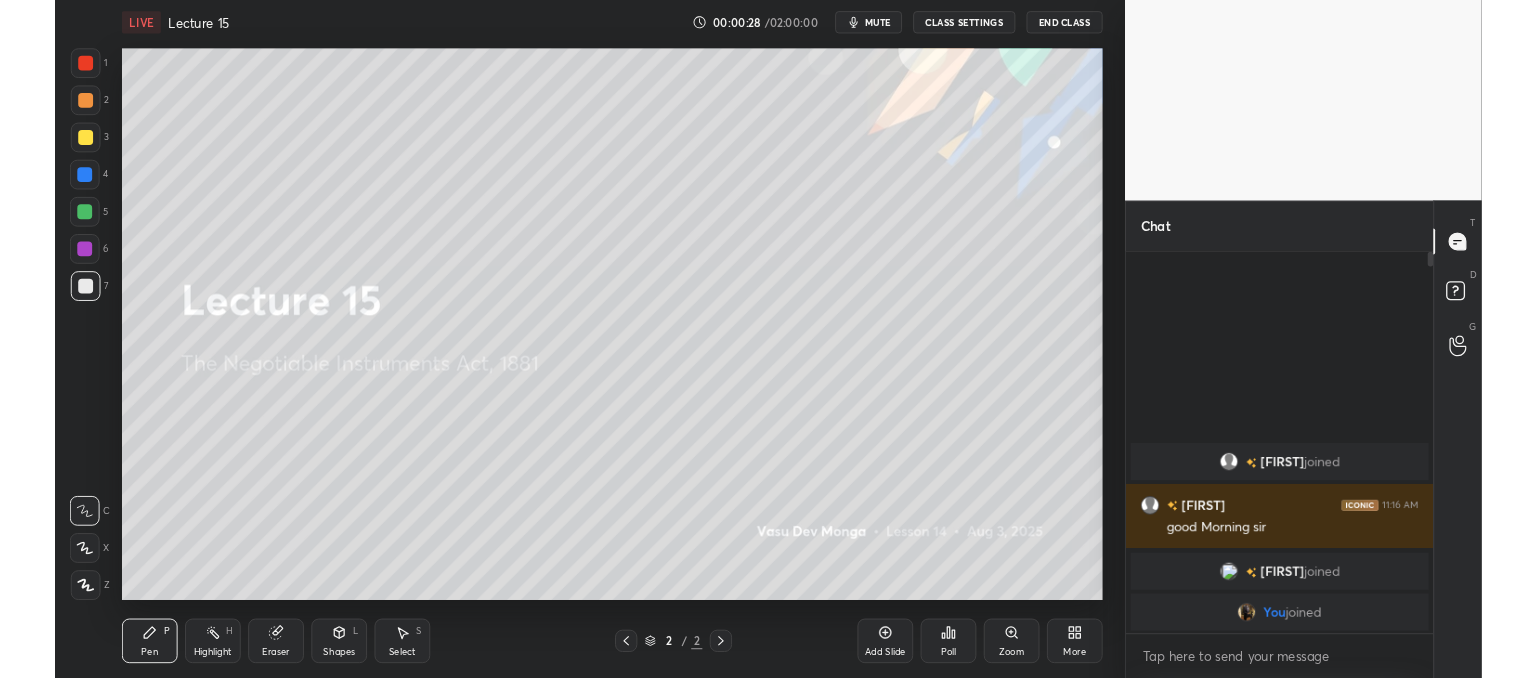 scroll, scrollTop: 550, scrollLeft: 1072, axis: both 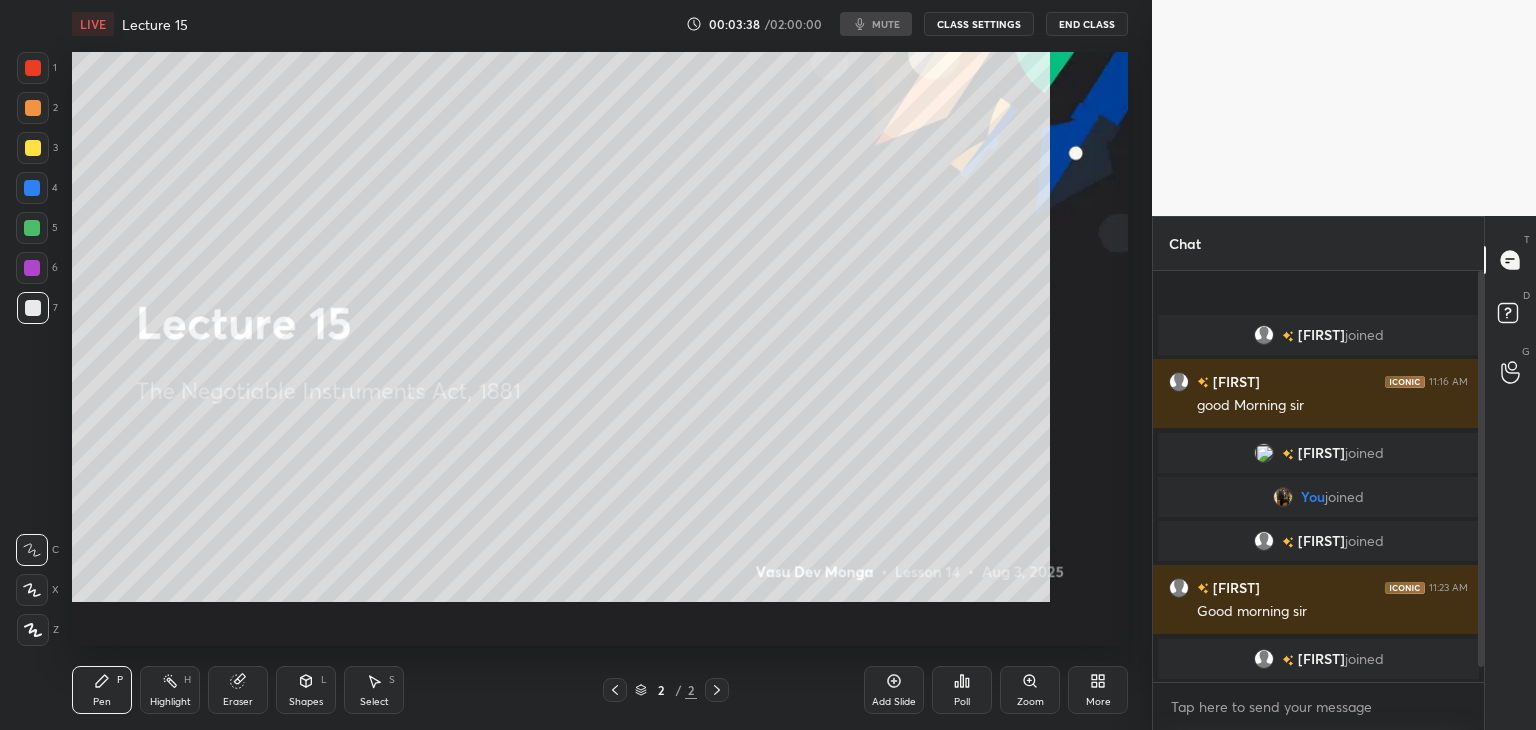 type on "x" 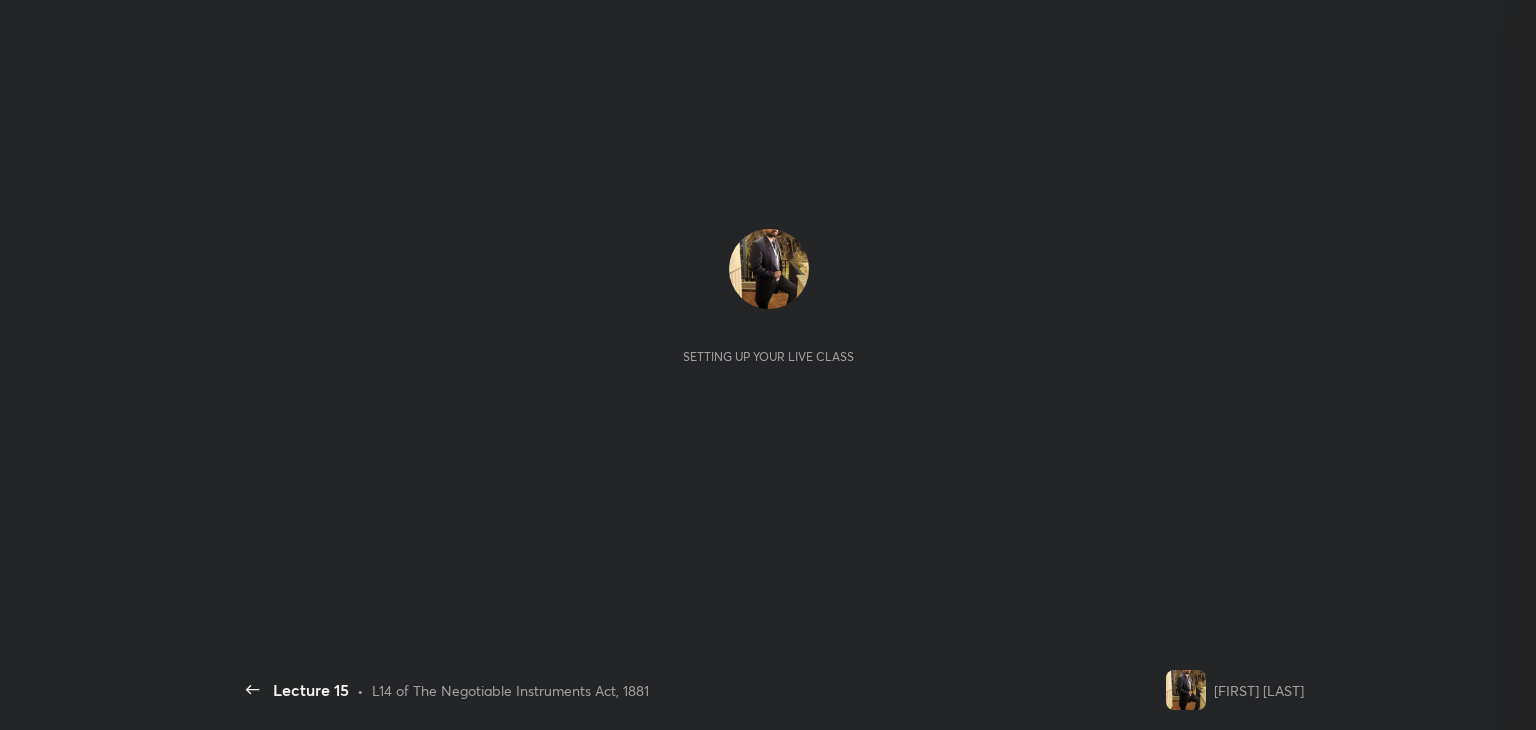 scroll, scrollTop: 0, scrollLeft: 0, axis: both 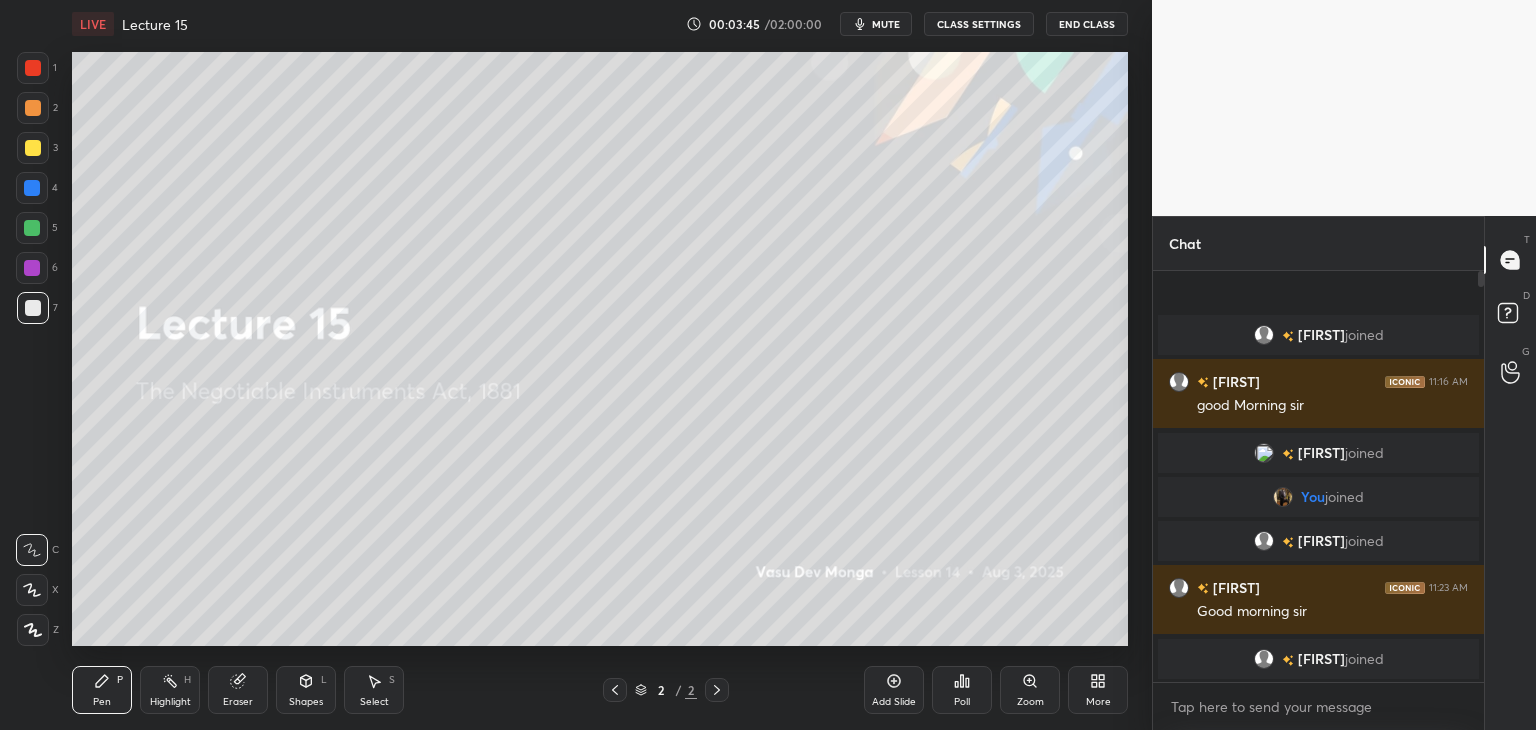 click at bounding box center [32, 268] 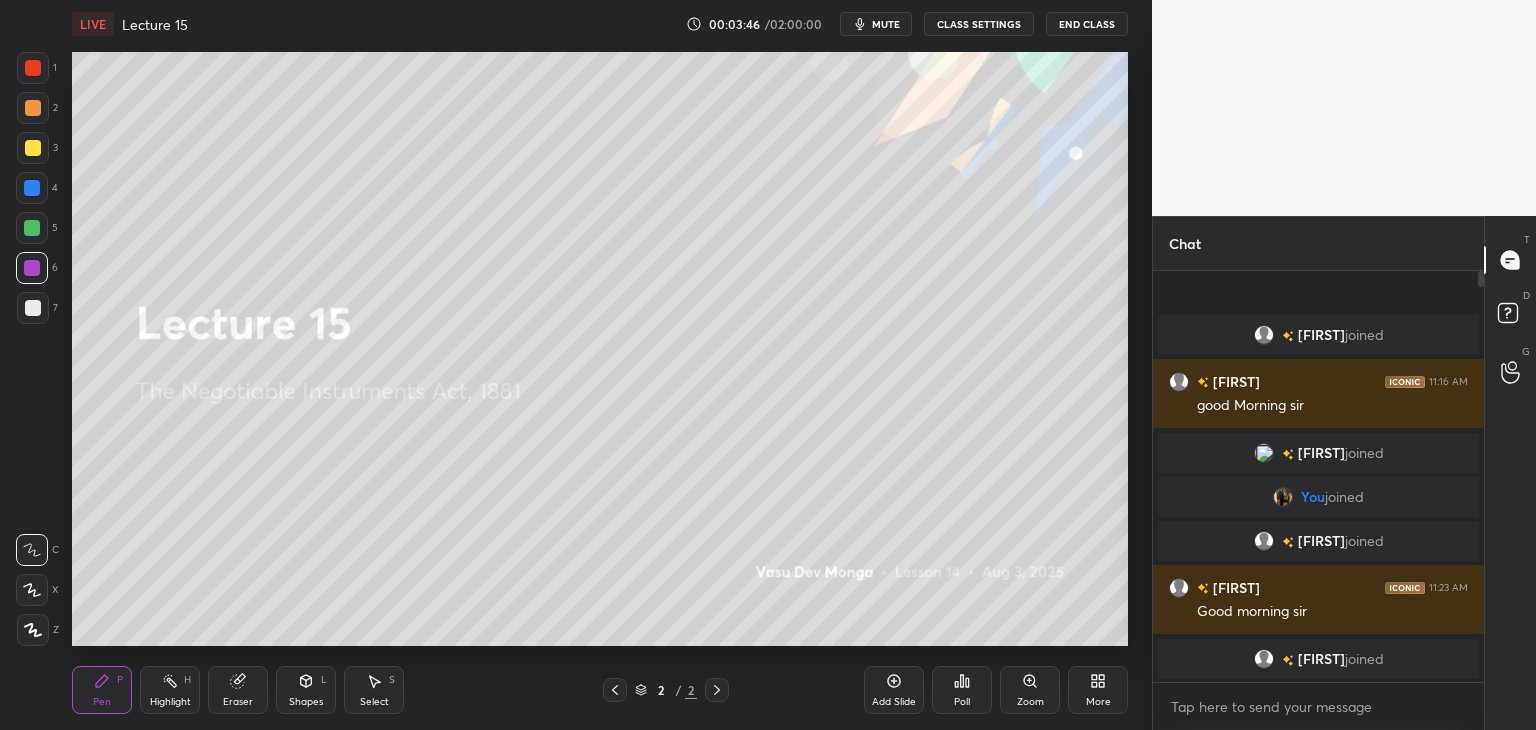 click at bounding box center (33, 630) 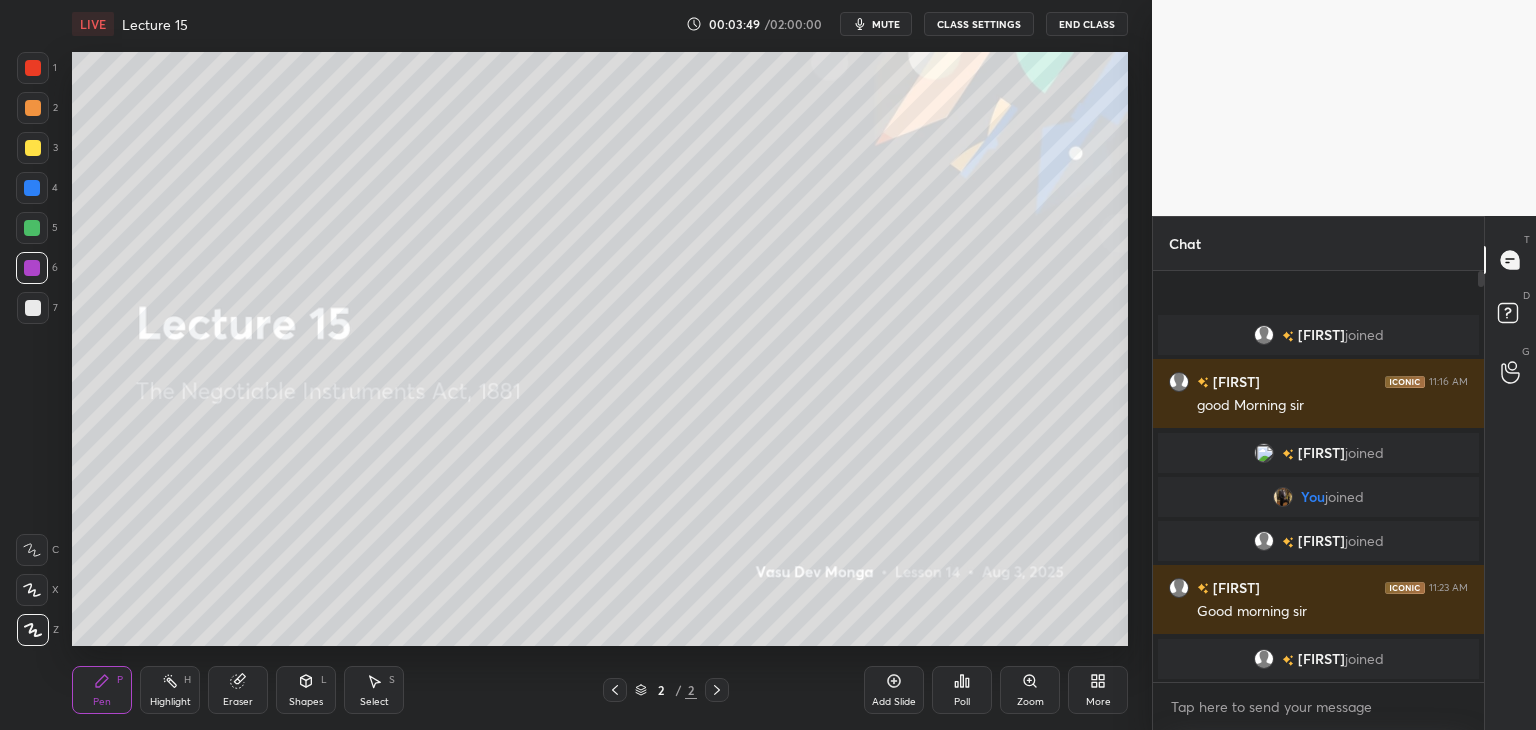 click at bounding box center [1478, 476] 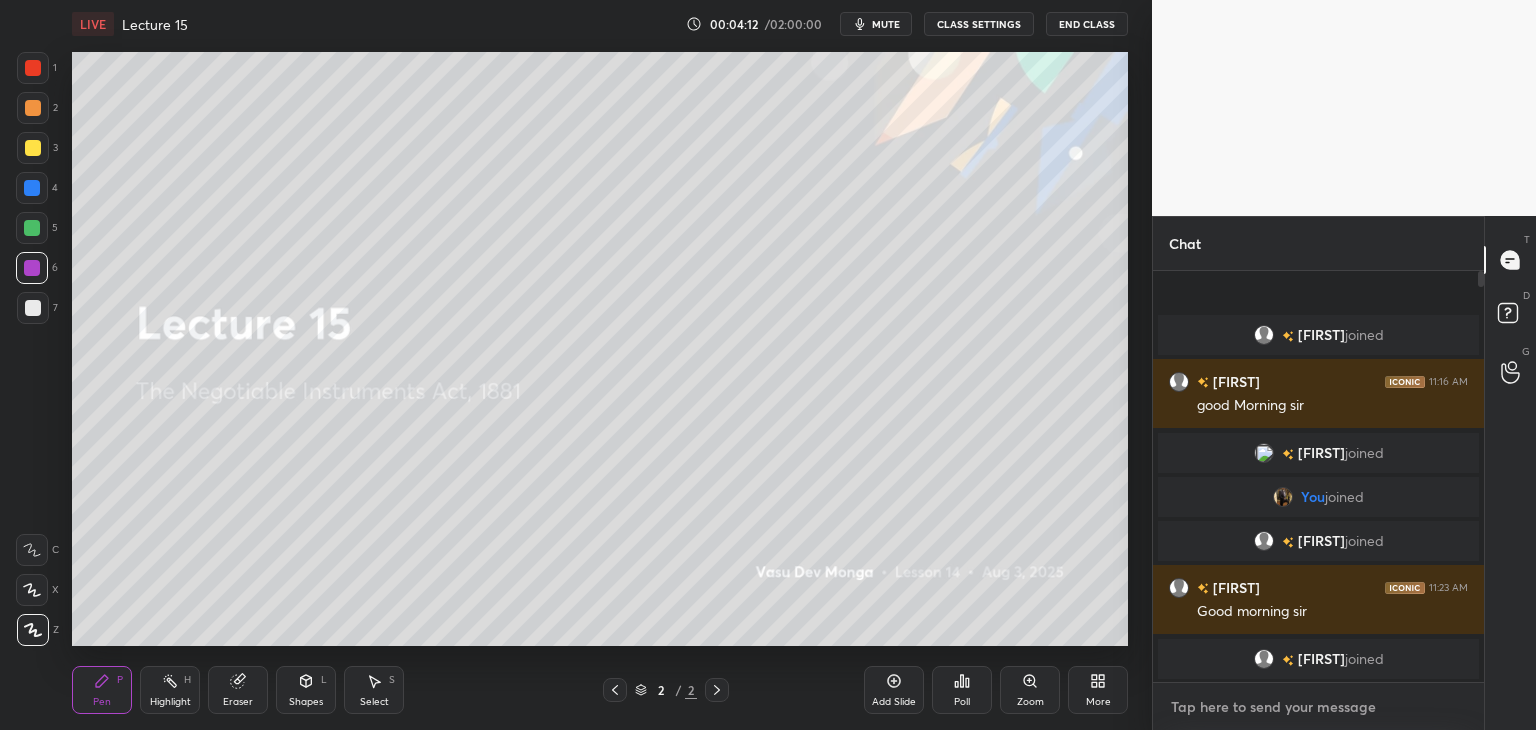 click at bounding box center [1318, 707] 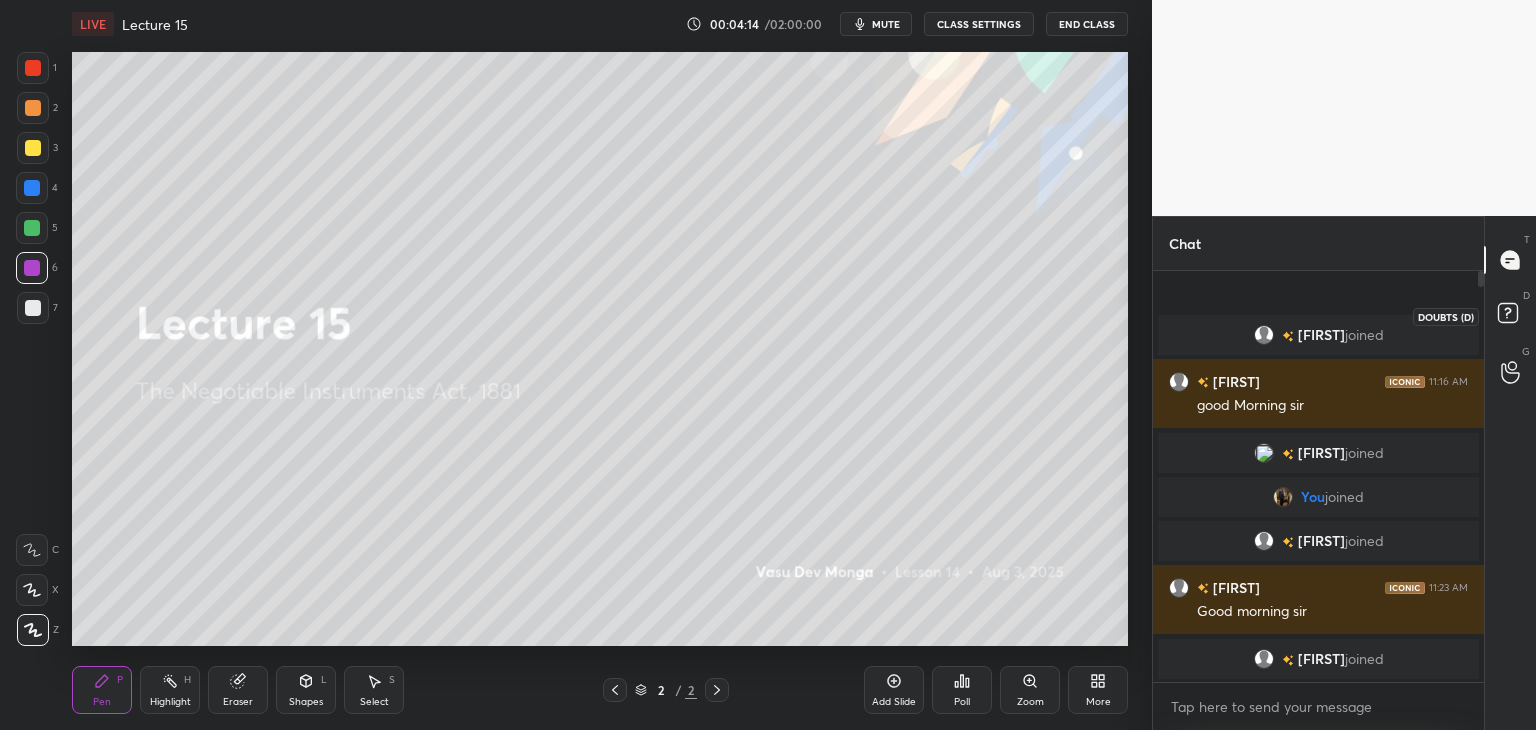 click 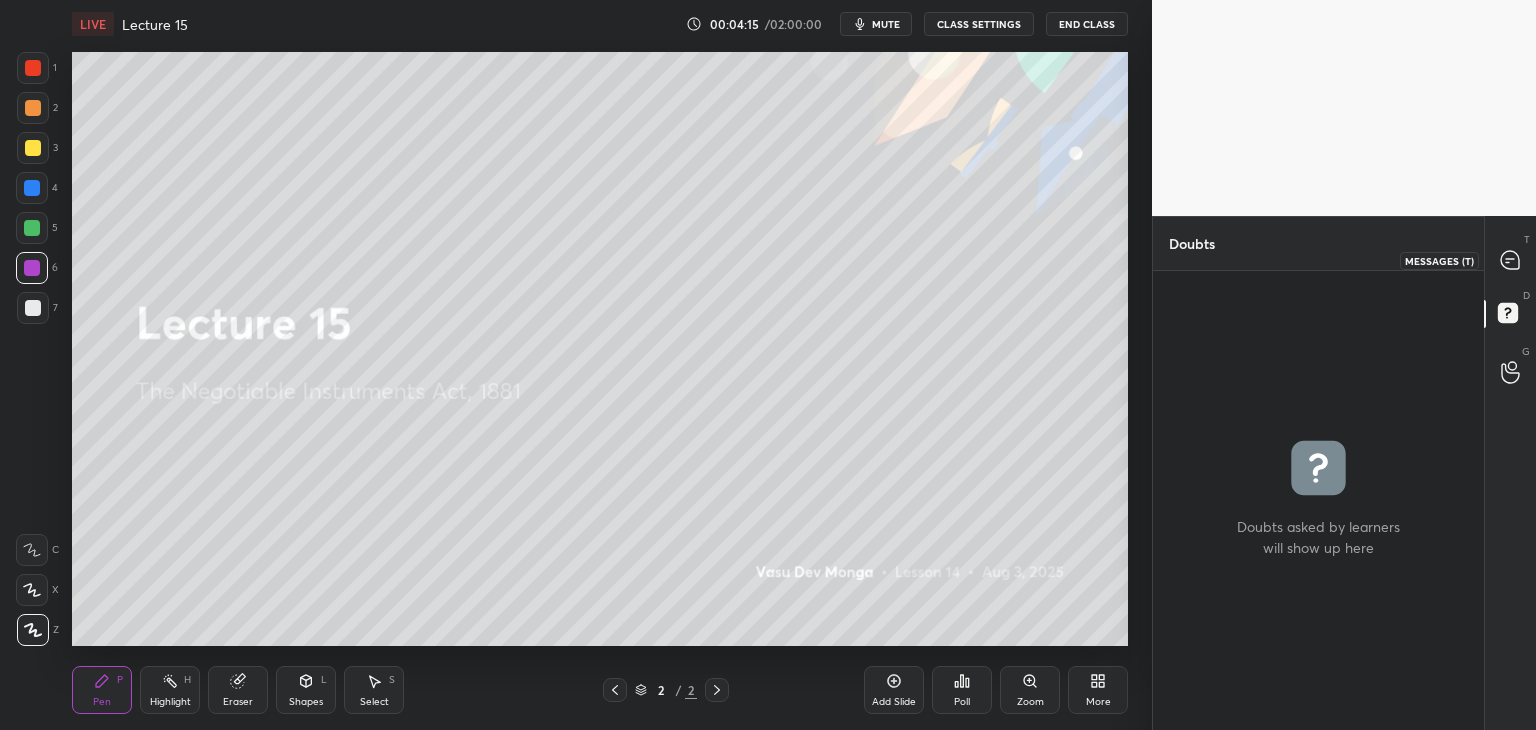 click 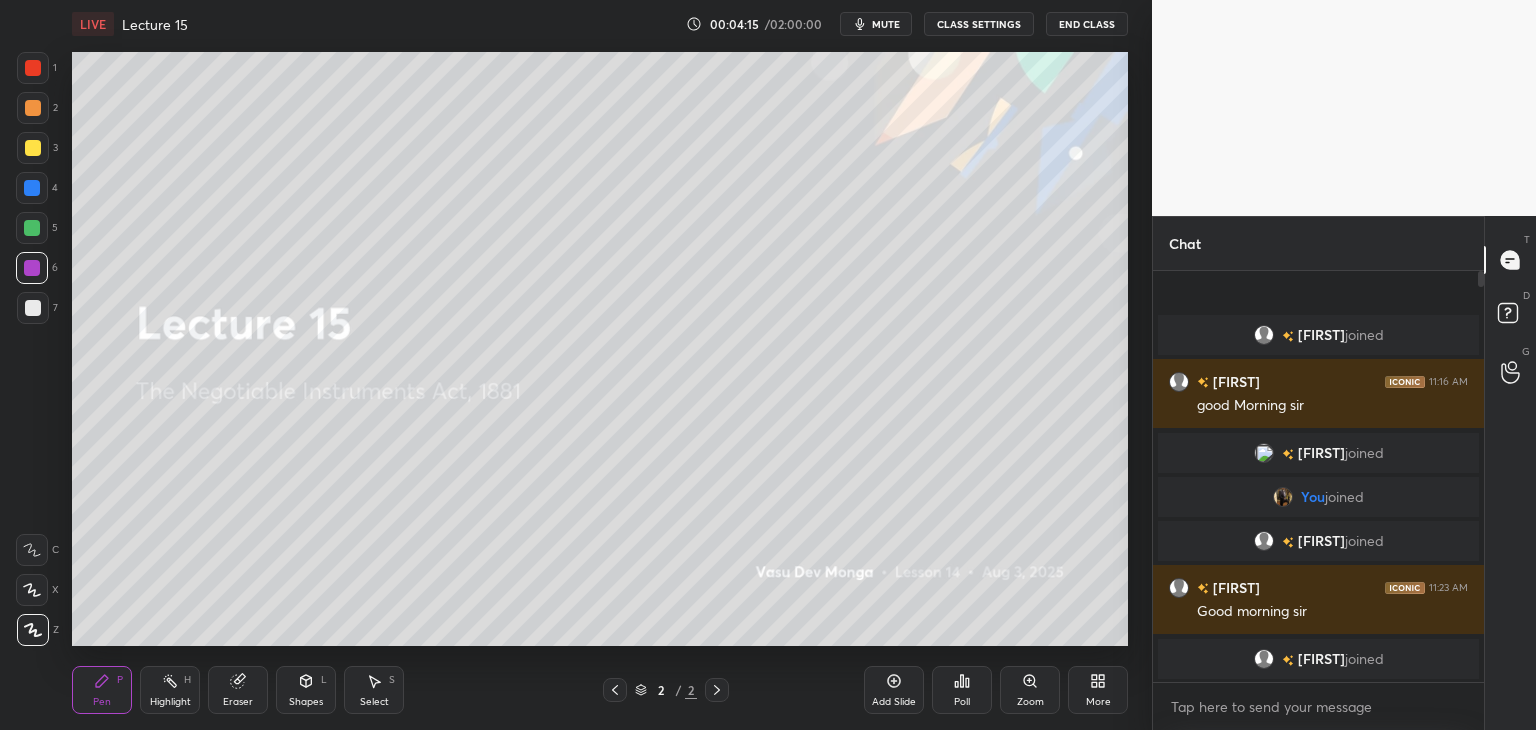 scroll, scrollTop: 6, scrollLeft: 6, axis: both 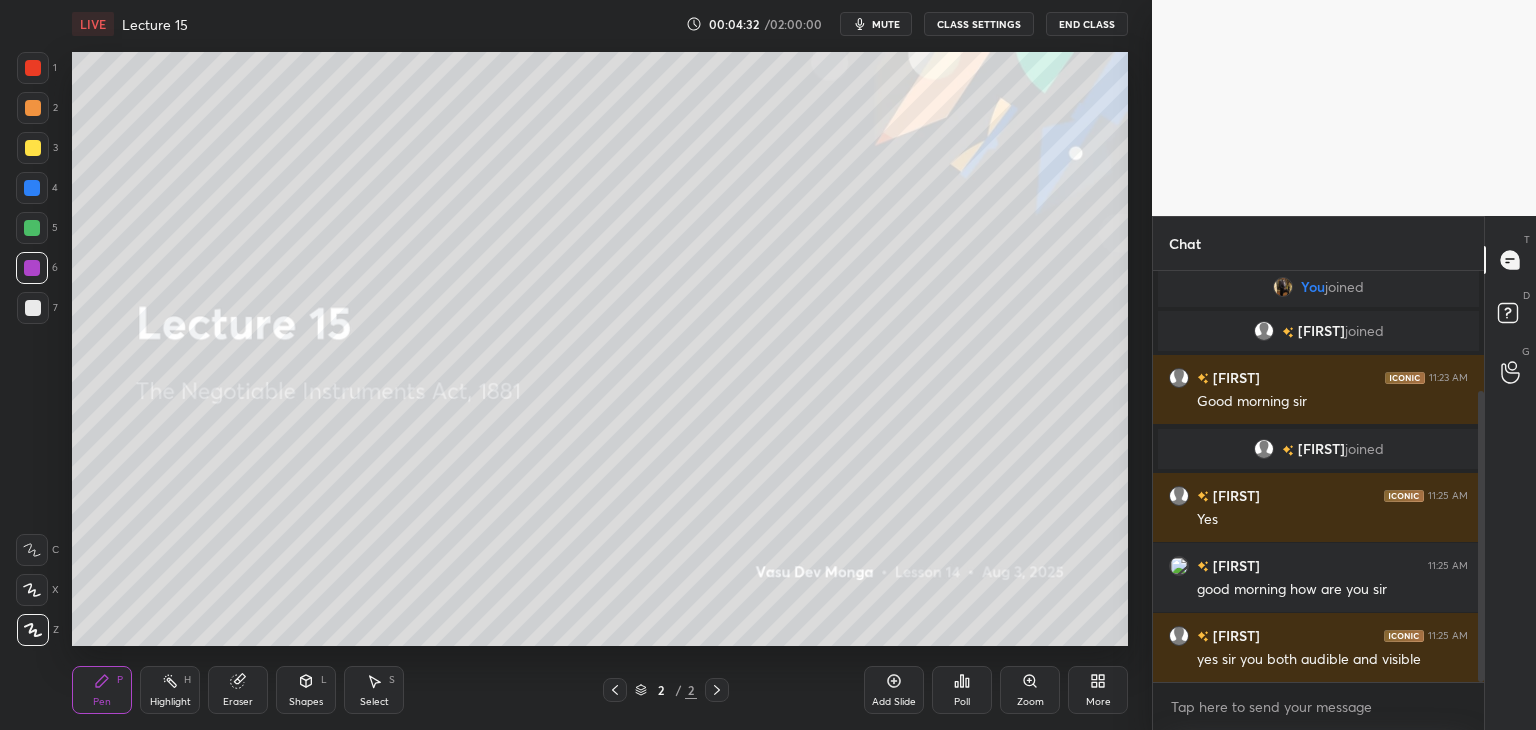 drag, startPoint x: 1480, startPoint y: 497, endPoint x: 1487, endPoint y: 577, distance: 80.305664 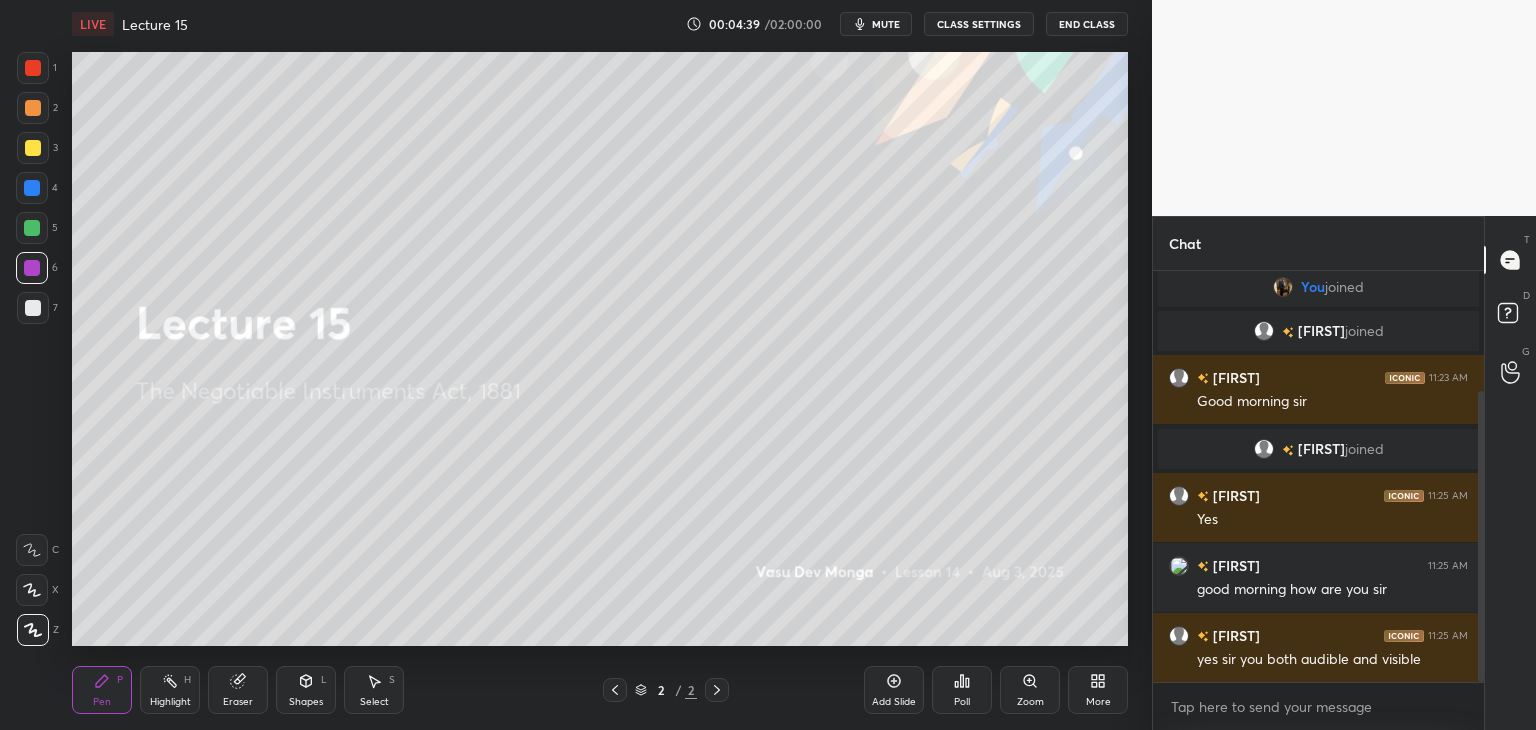 click at bounding box center (32, 228) 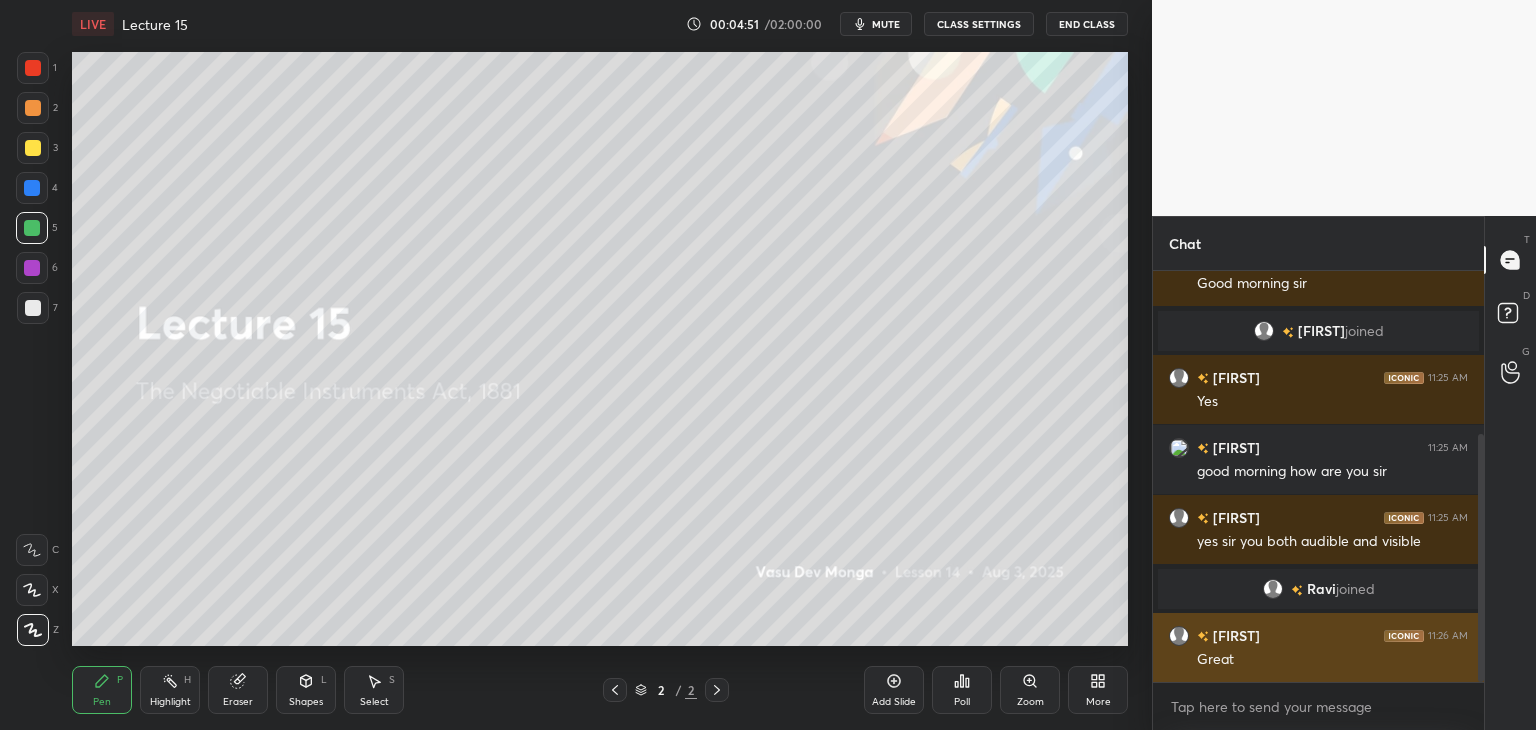 scroll, scrollTop: 340, scrollLeft: 0, axis: vertical 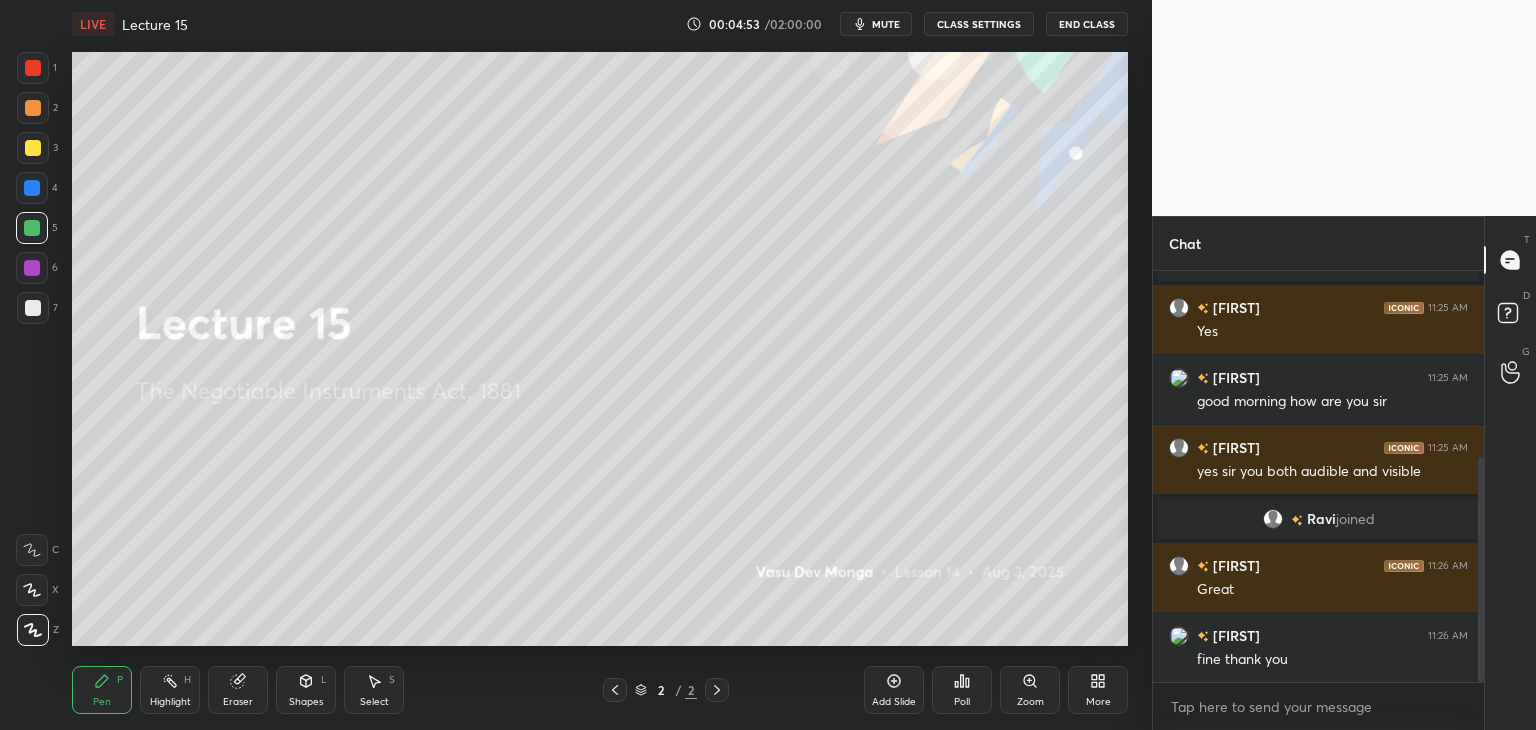 click on "Add Slide" at bounding box center (894, 690) 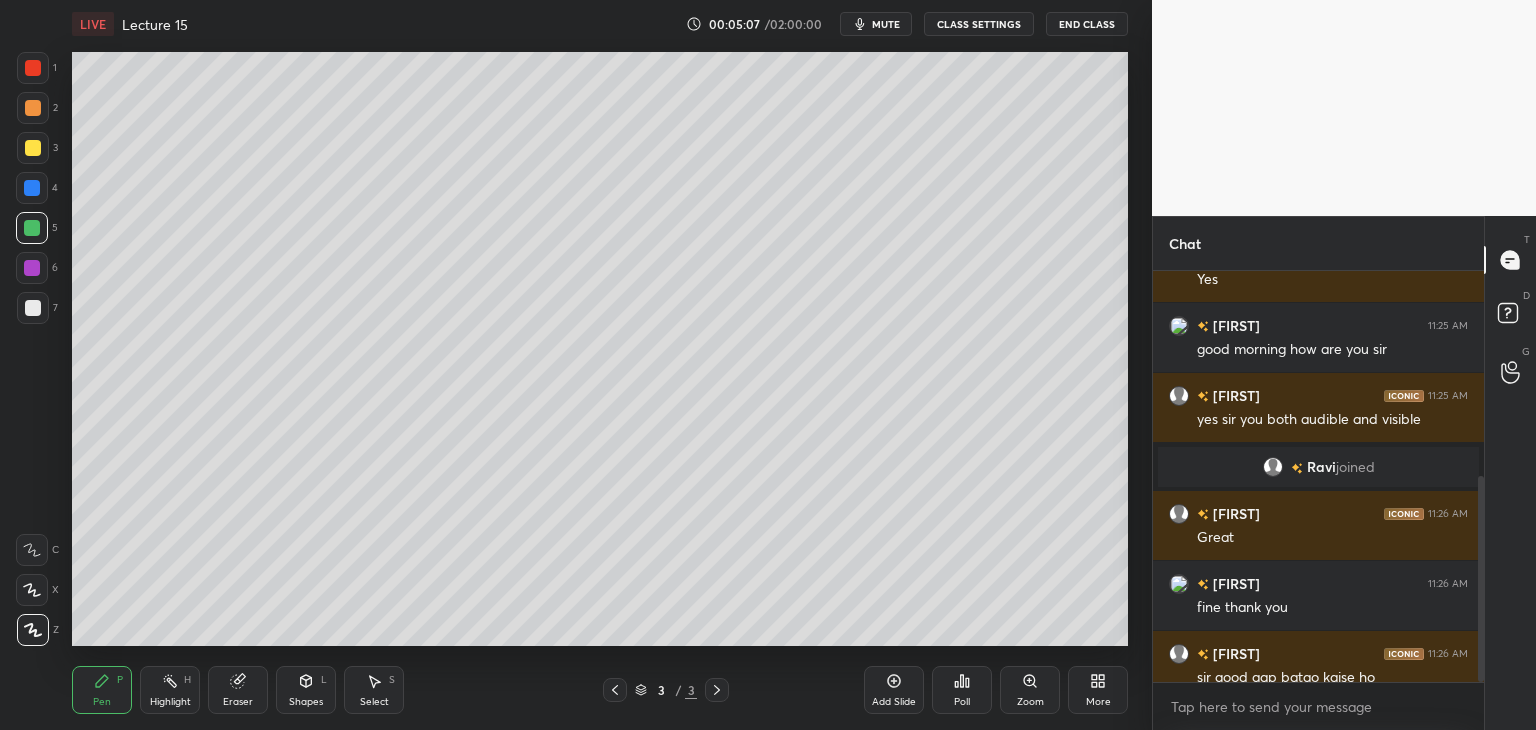 scroll, scrollTop: 448, scrollLeft: 0, axis: vertical 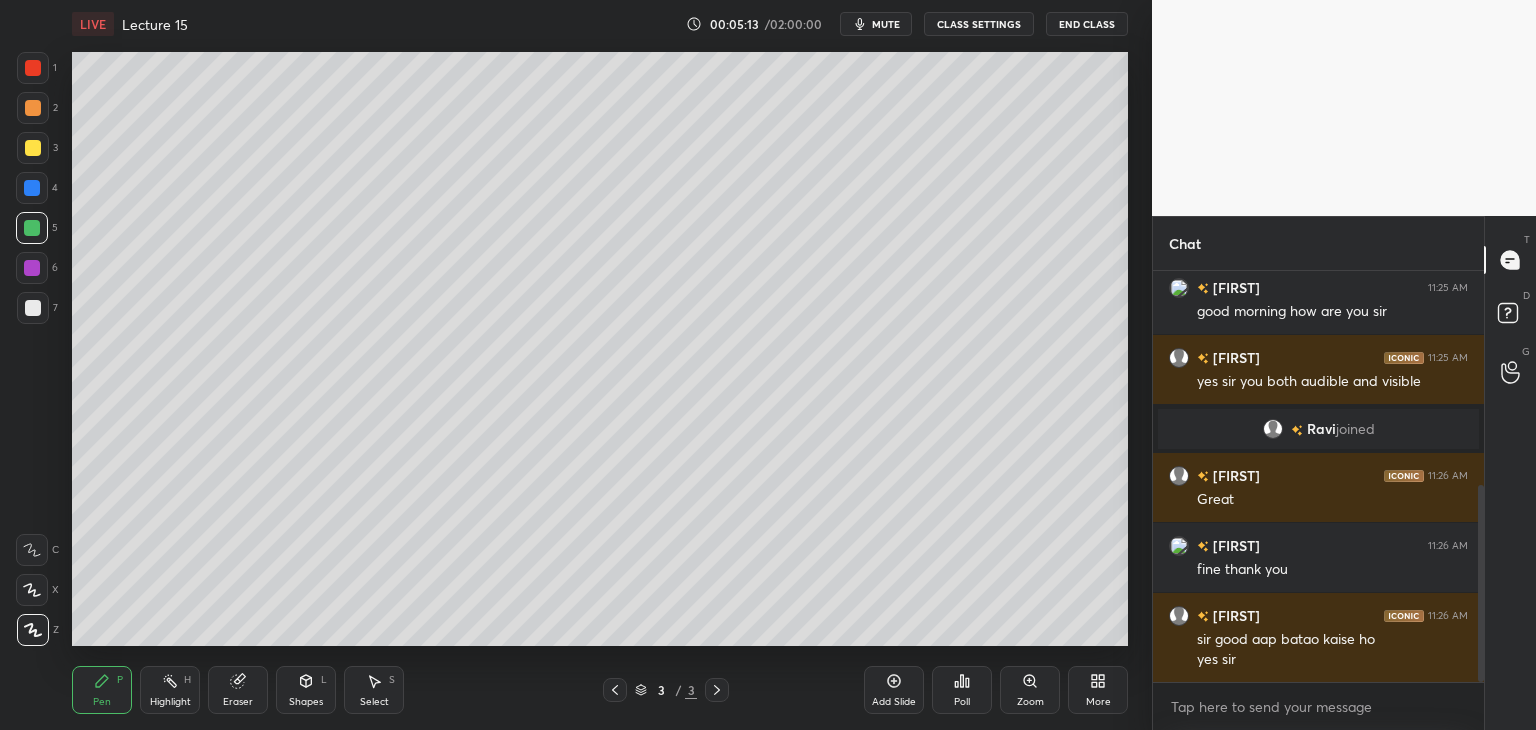 click on "6" at bounding box center (37, 268) 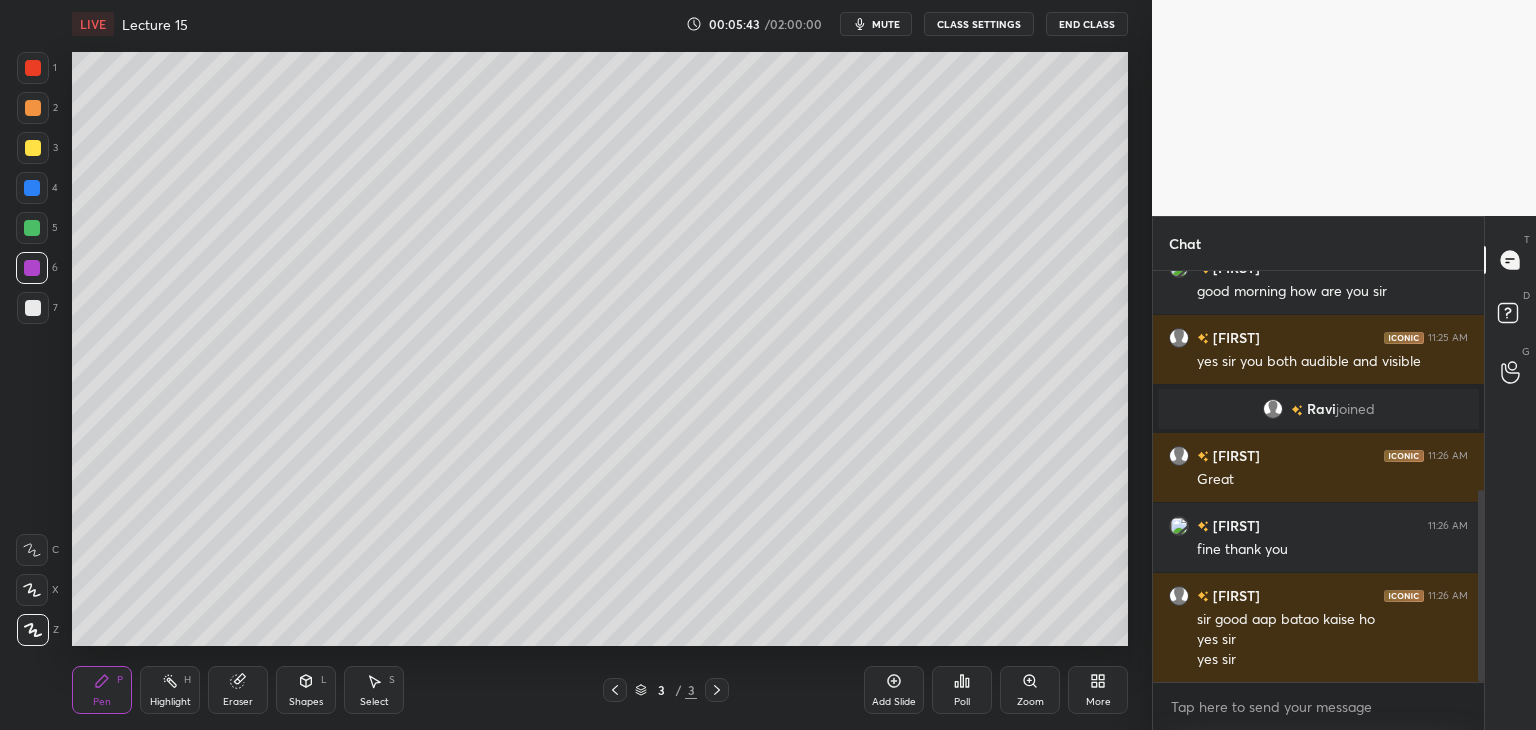 scroll, scrollTop: 538, scrollLeft: 0, axis: vertical 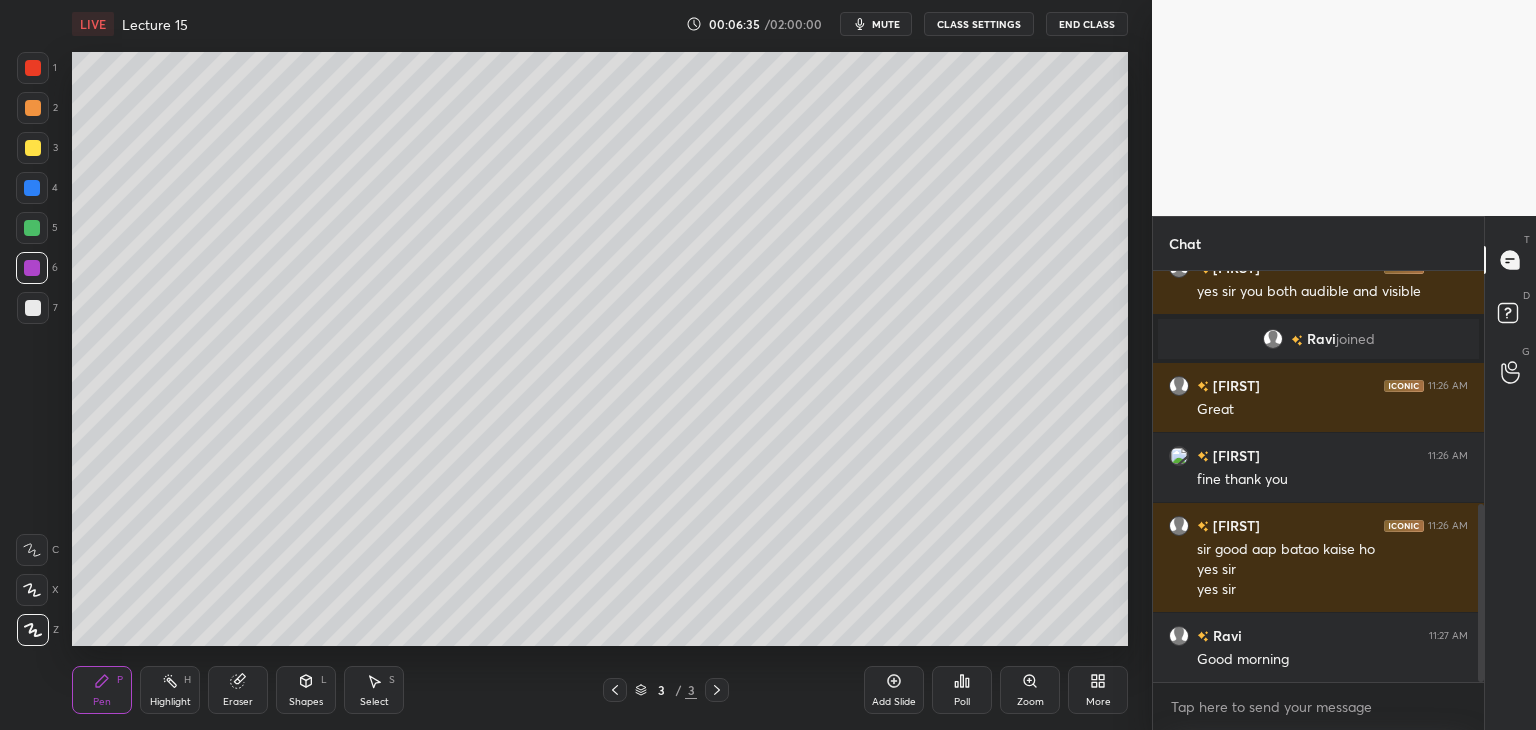 click on "Add Slide" at bounding box center (894, 690) 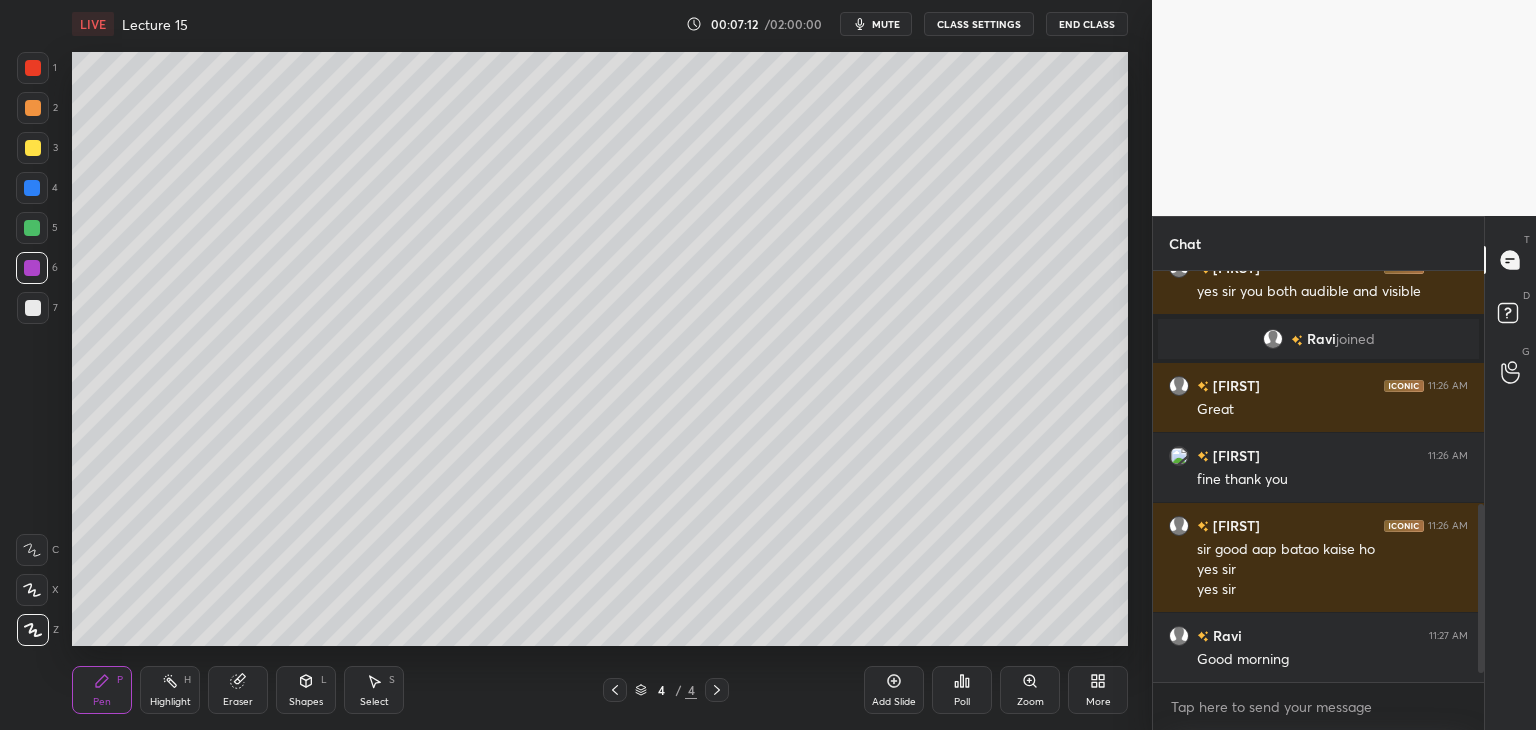 scroll, scrollTop: 608, scrollLeft: 0, axis: vertical 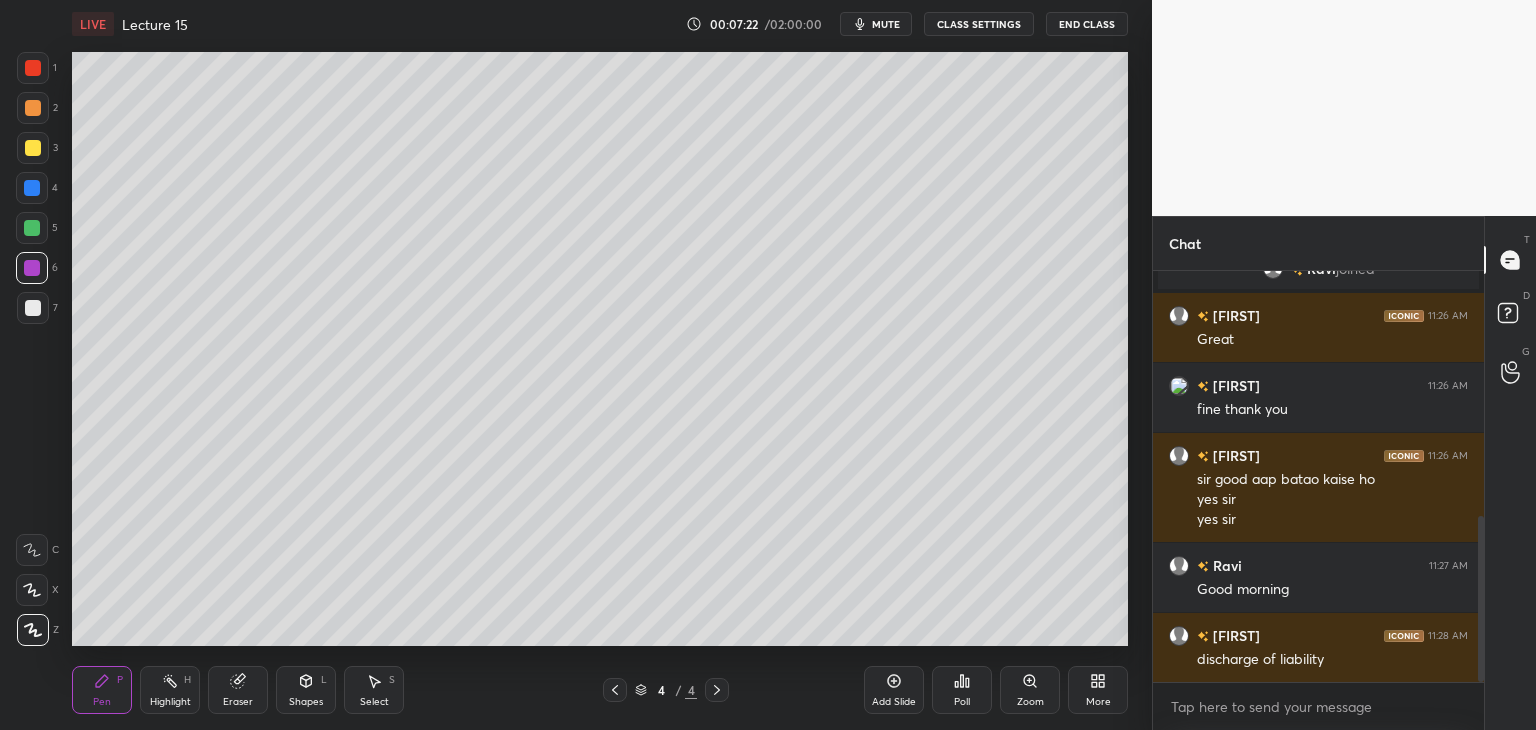 click at bounding box center [32, 228] 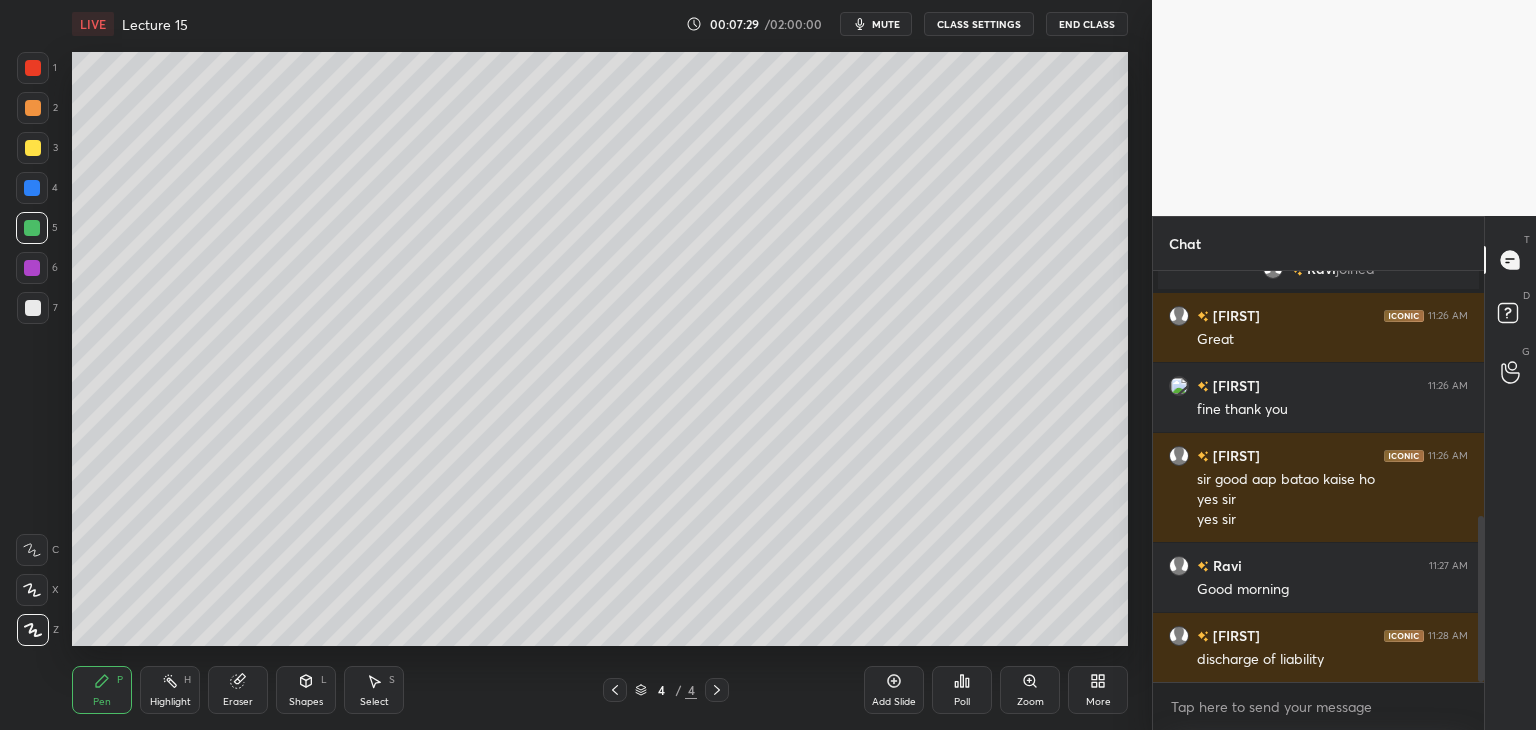 scroll, scrollTop: 628, scrollLeft: 0, axis: vertical 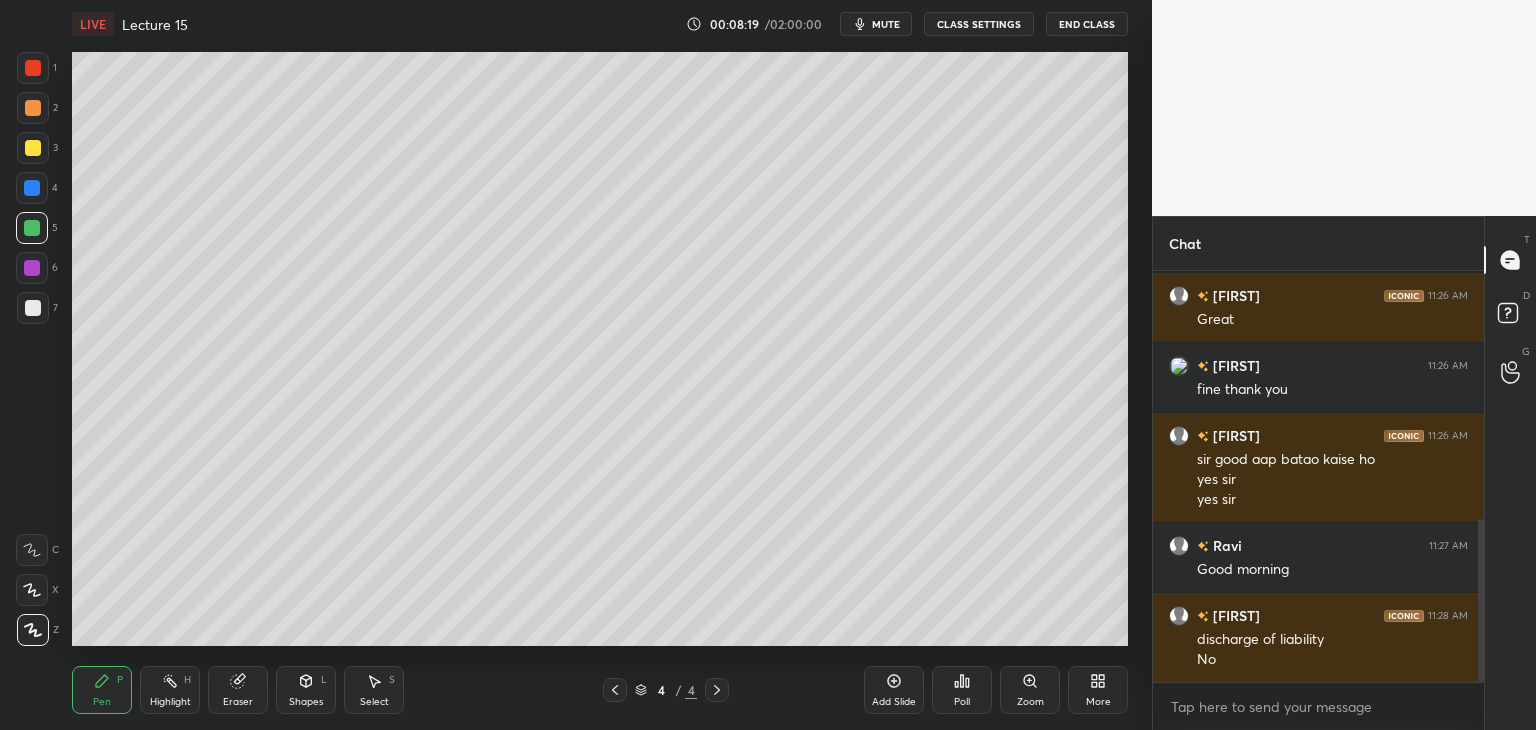 click on "6" at bounding box center (37, 268) 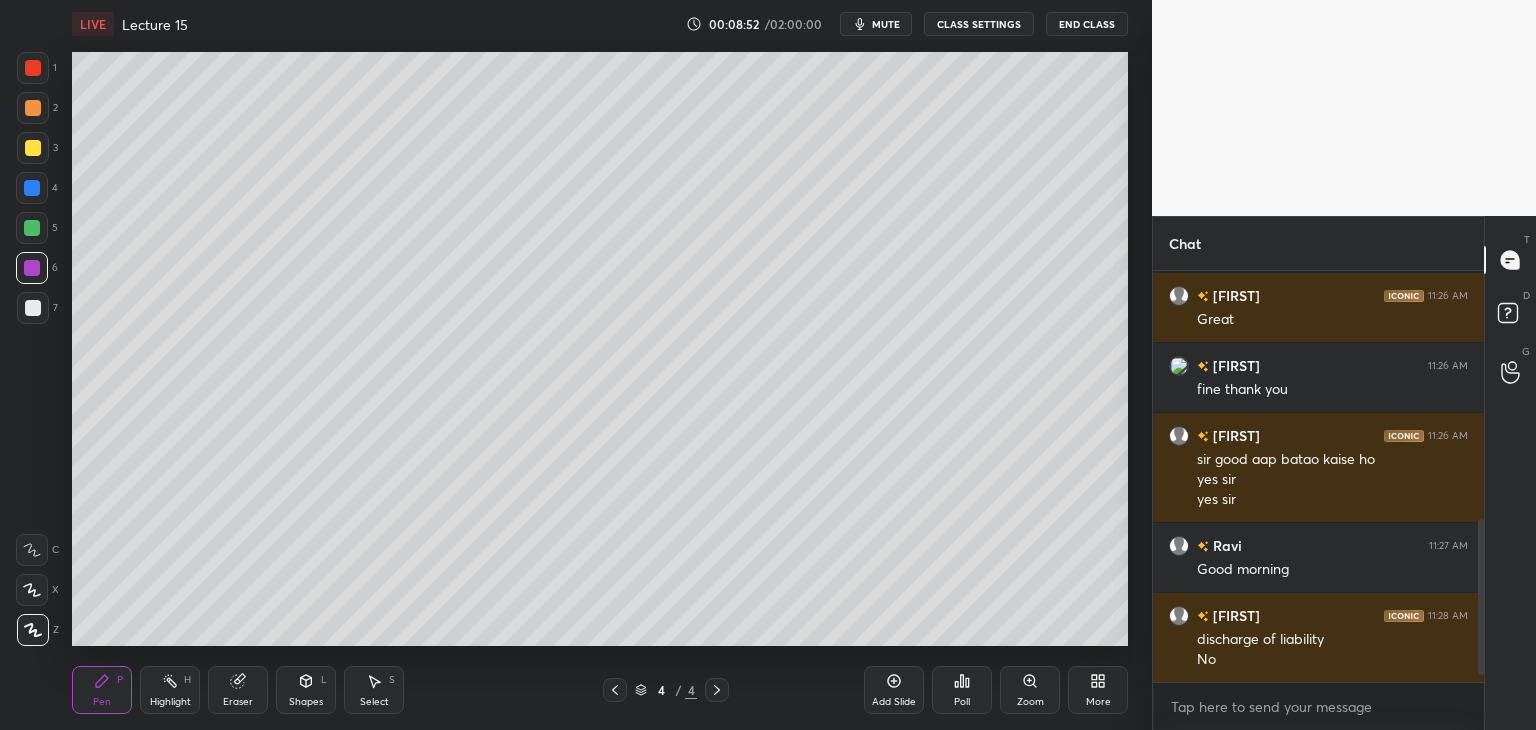 scroll, scrollTop: 698, scrollLeft: 0, axis: vertical 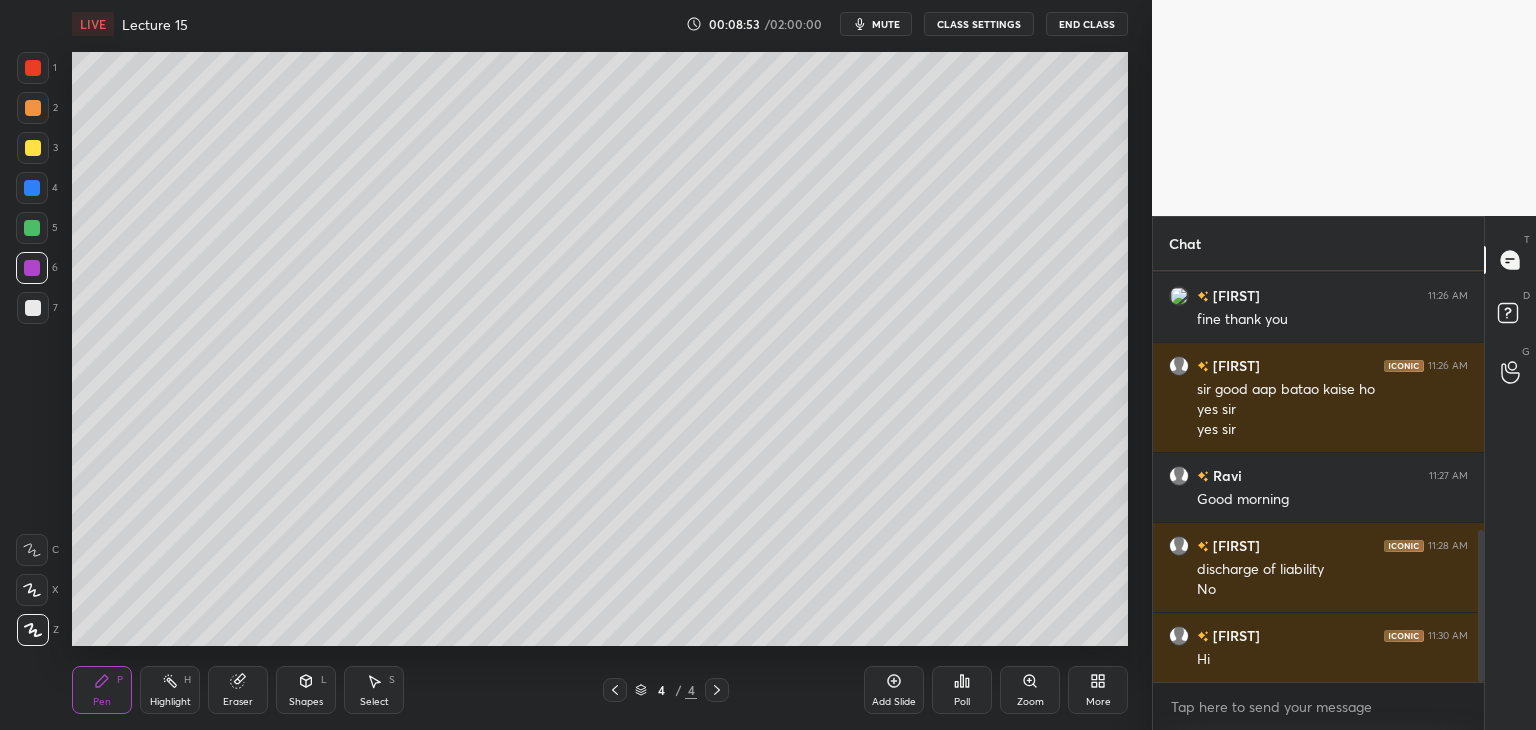 click 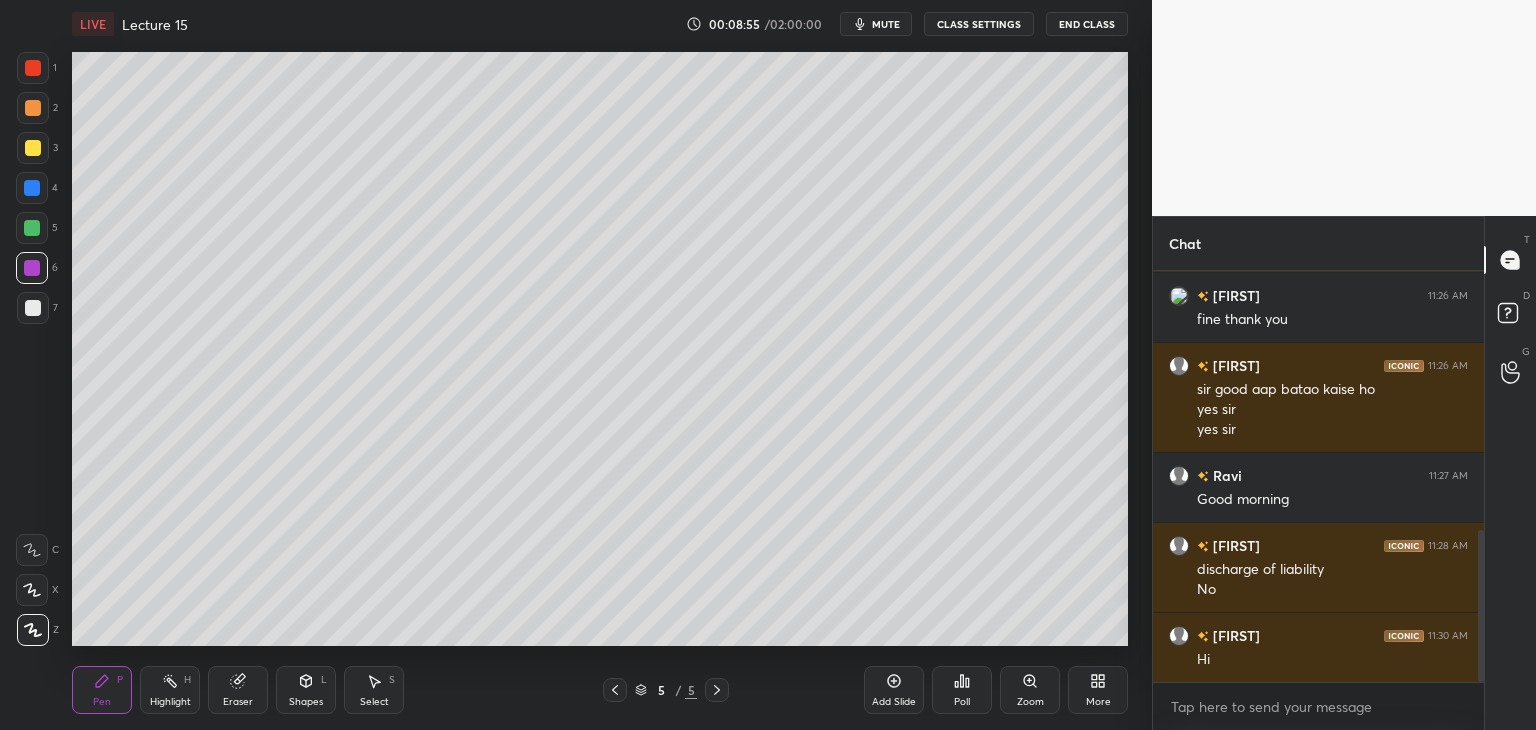 click at bounding box center (33, 148) 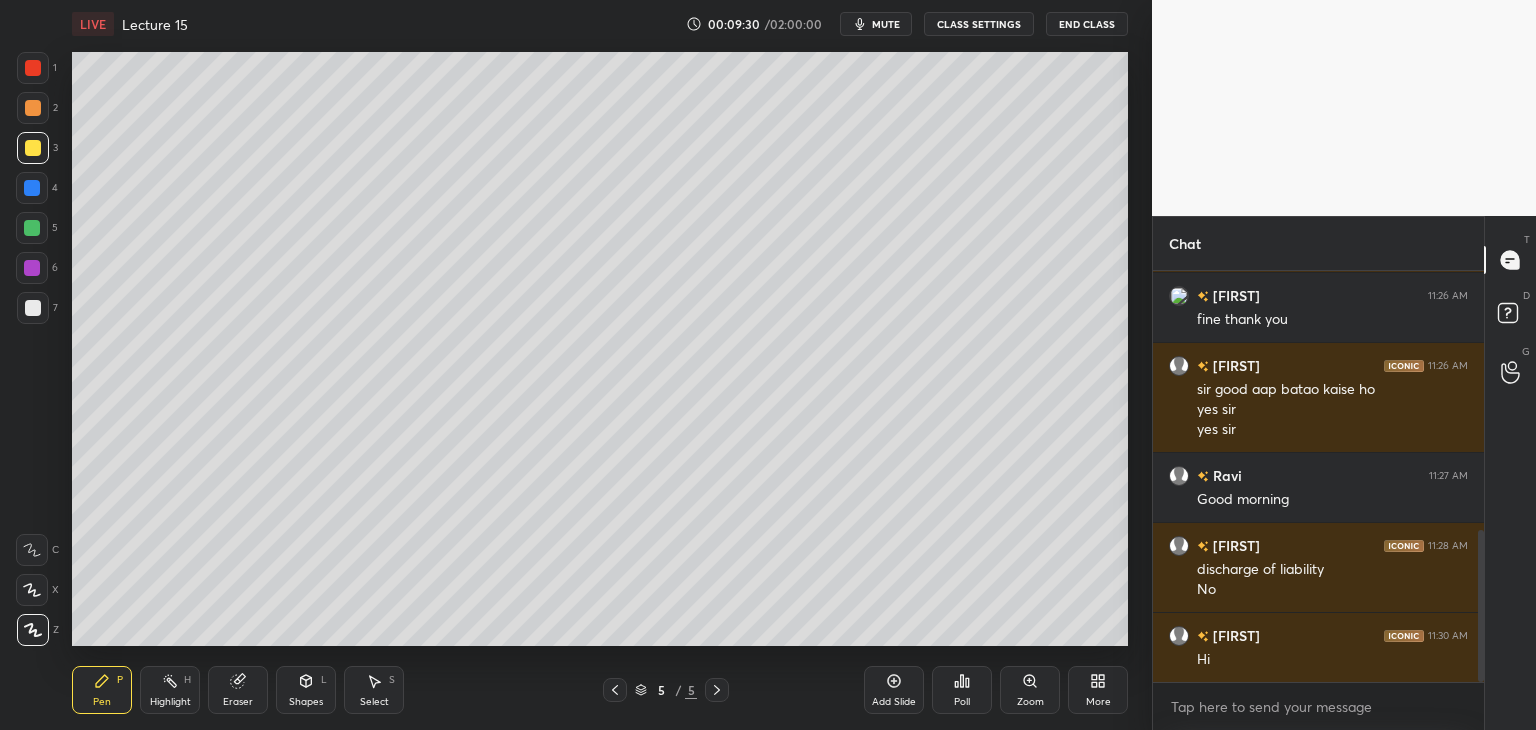 scroll, scrollTop: 718, scrollLeft: 0, axis: vertical 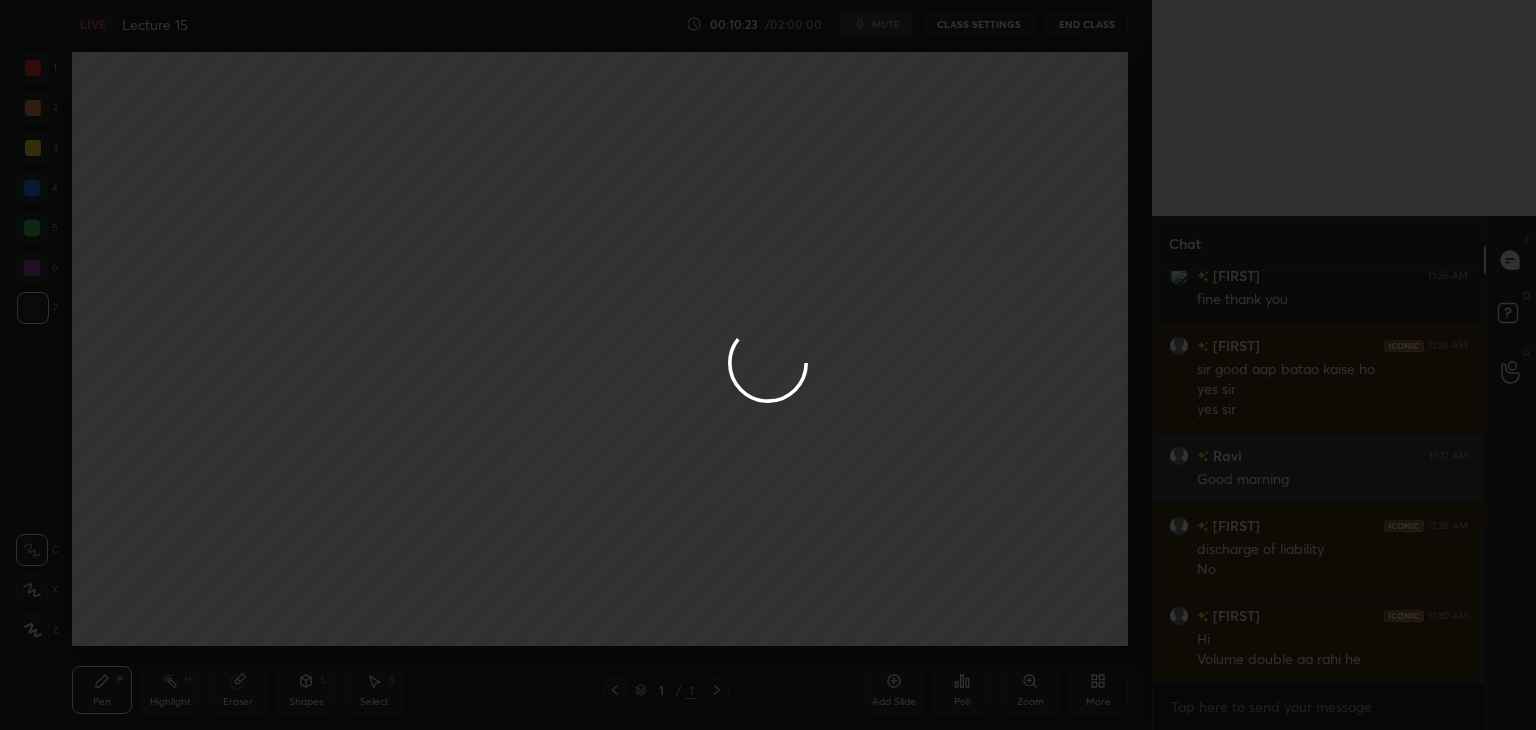 click at bounding box center [768, 365] 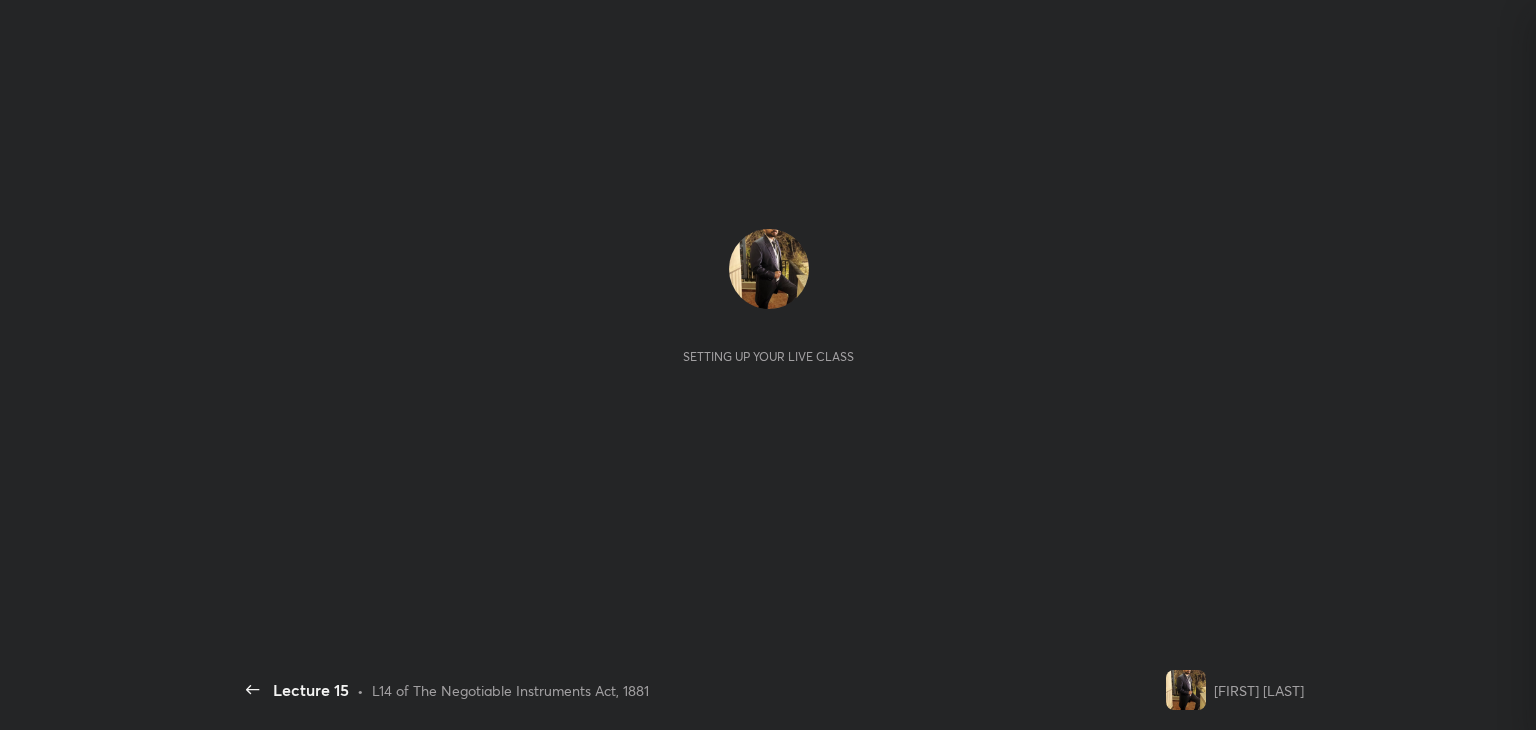 scroll, scrollTop: 0, scrollLeft: 0, axis: both 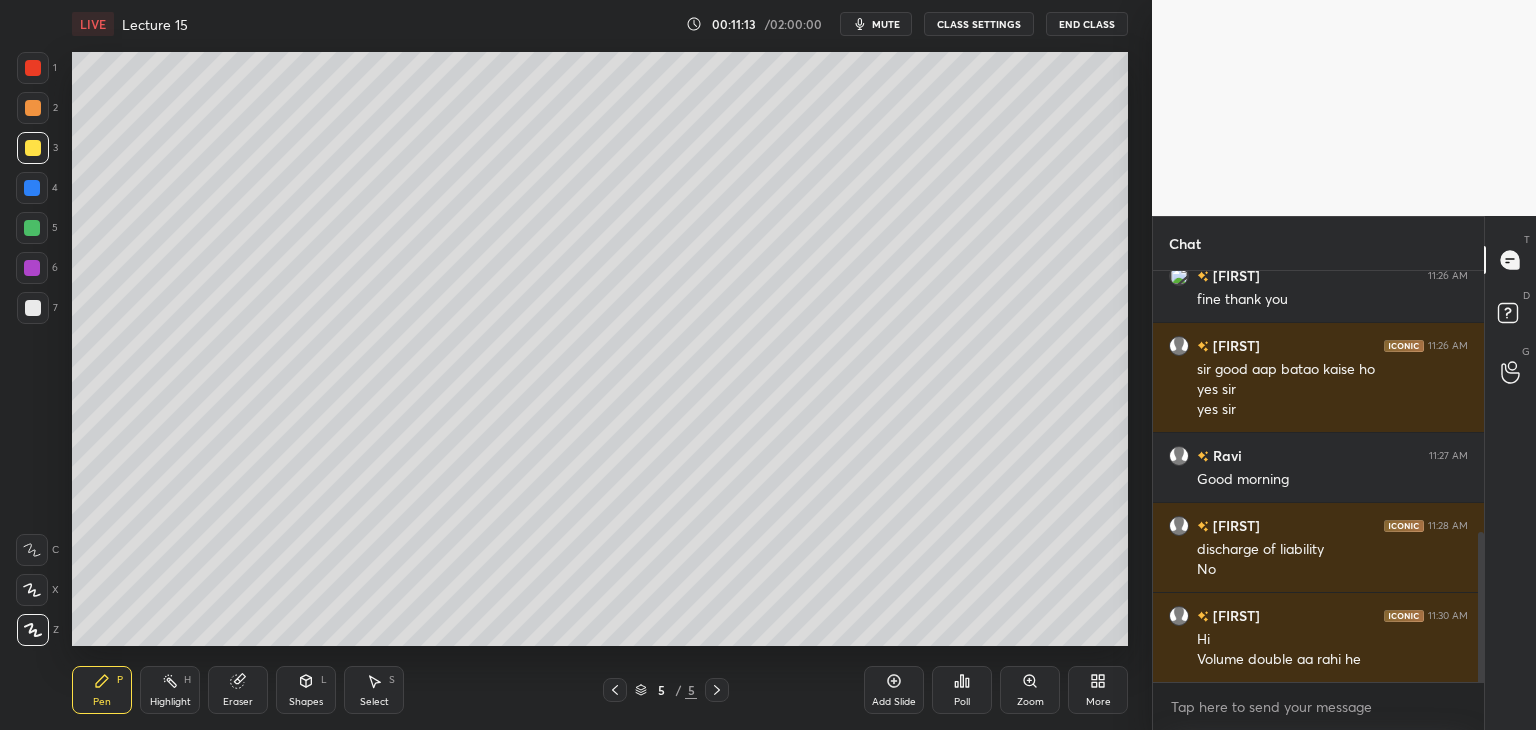 click on "3" at bounding box center [37, 152] 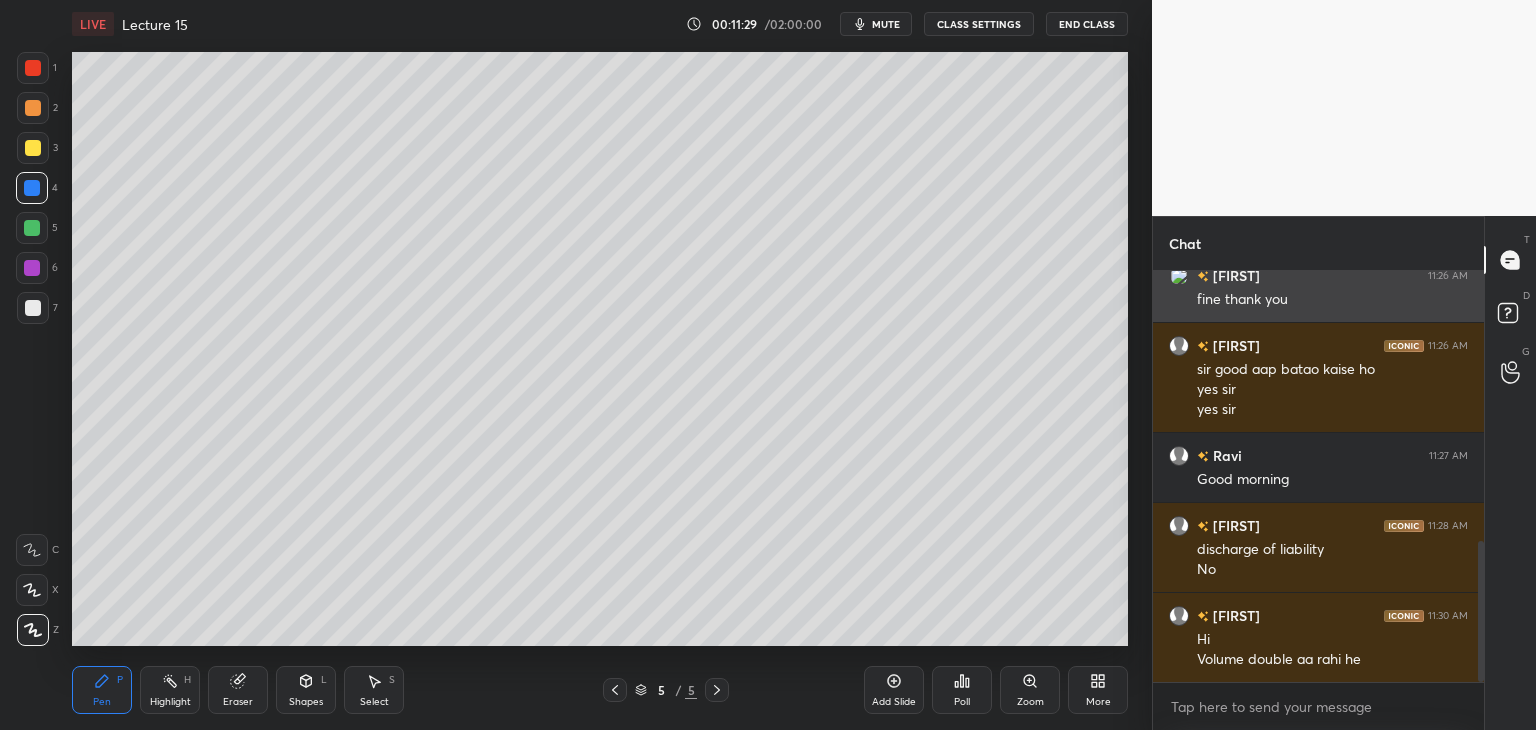 scroll, scrollTop: 788, scrollLeft: 0, axis: vertical 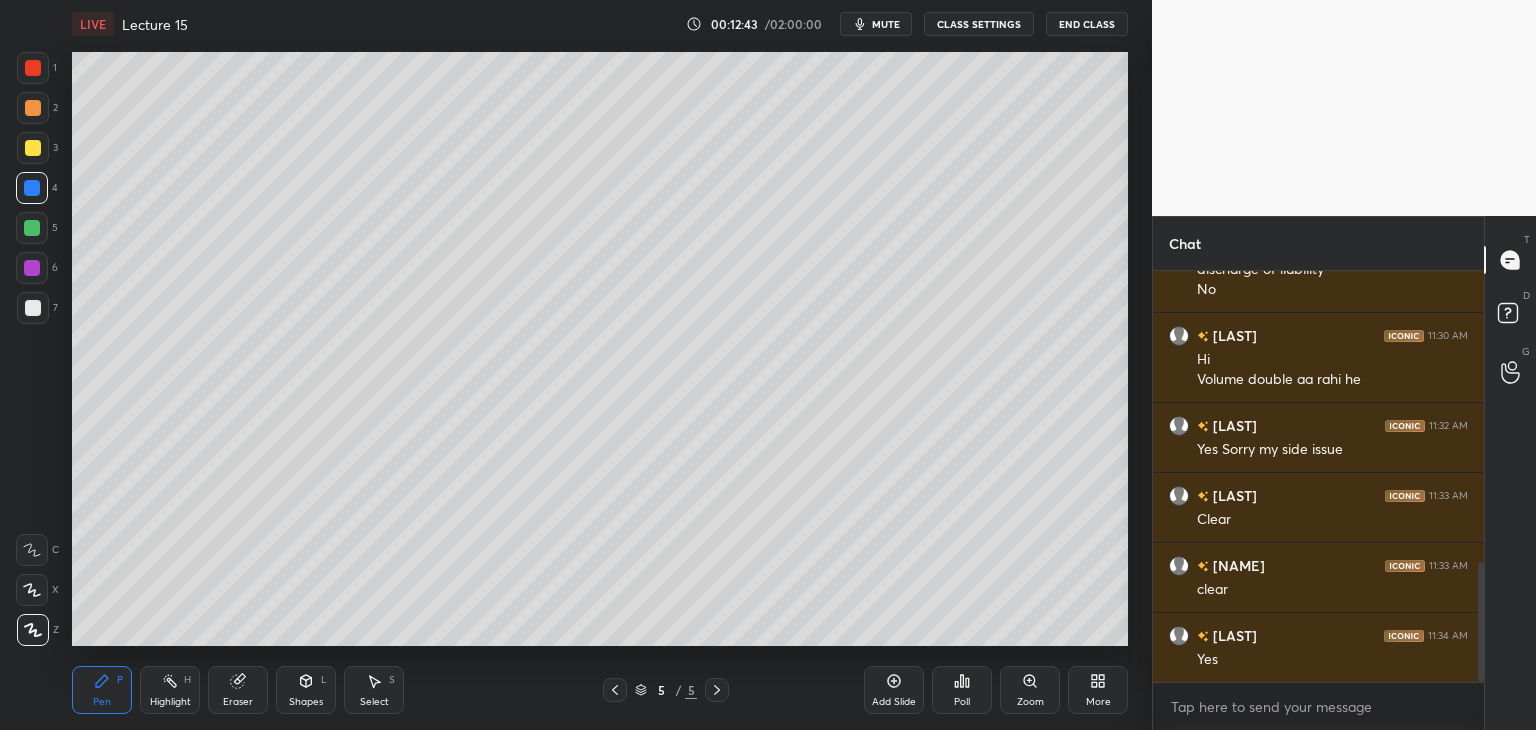 click on "5" at bounding box center [37, 228] 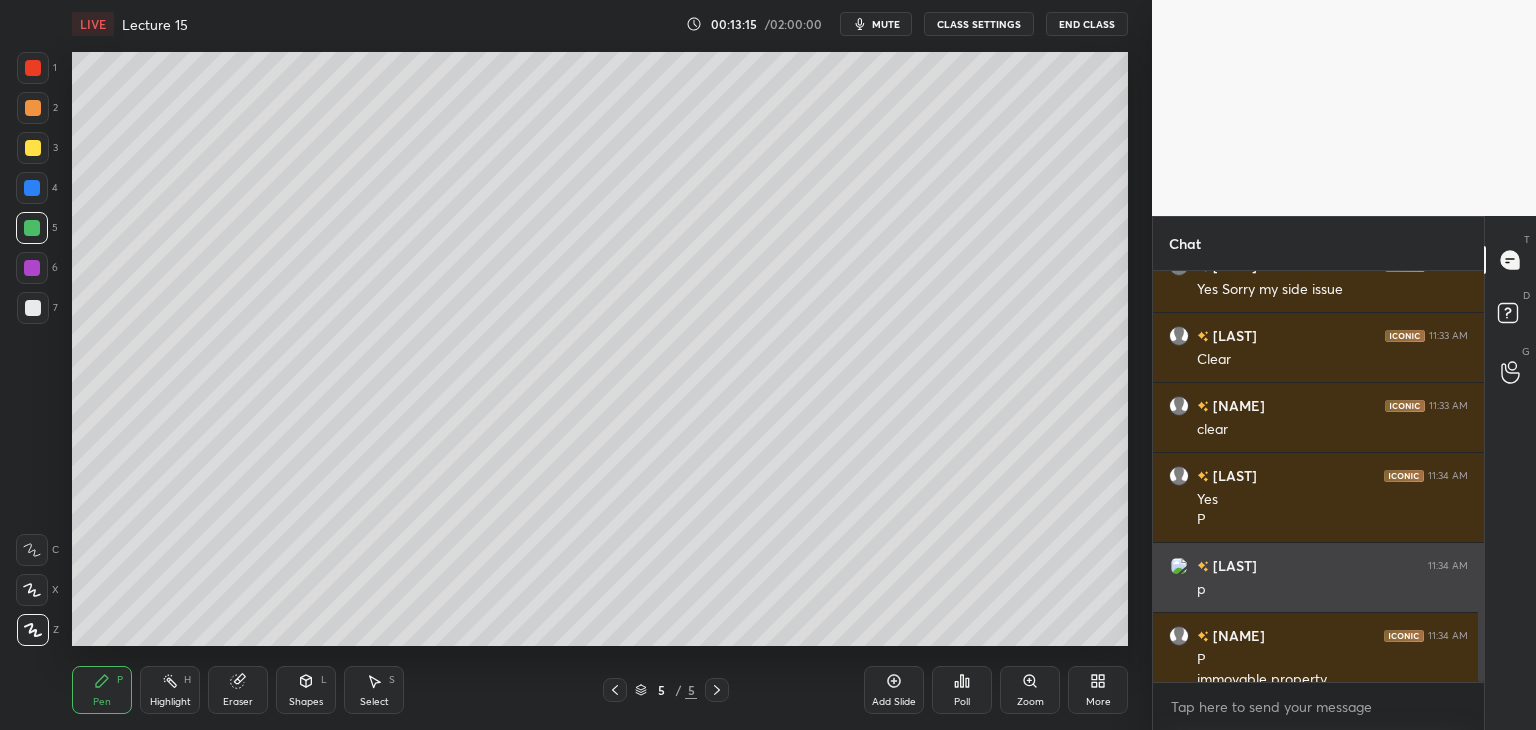 scroll, scrollTop: 1178, scrollLeft: 0, axis: vertical 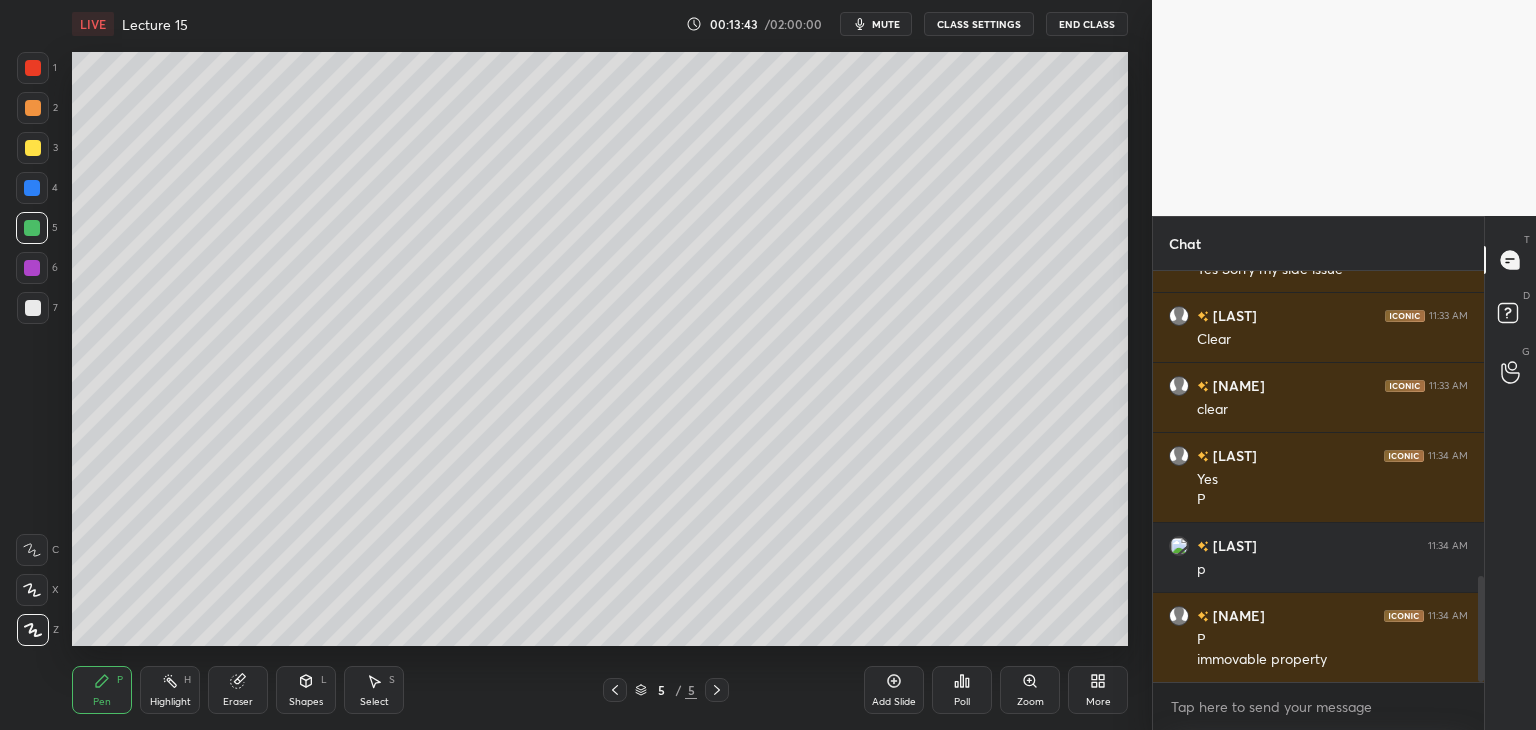 click on "Add Slide" at bounding box center (894, 690) 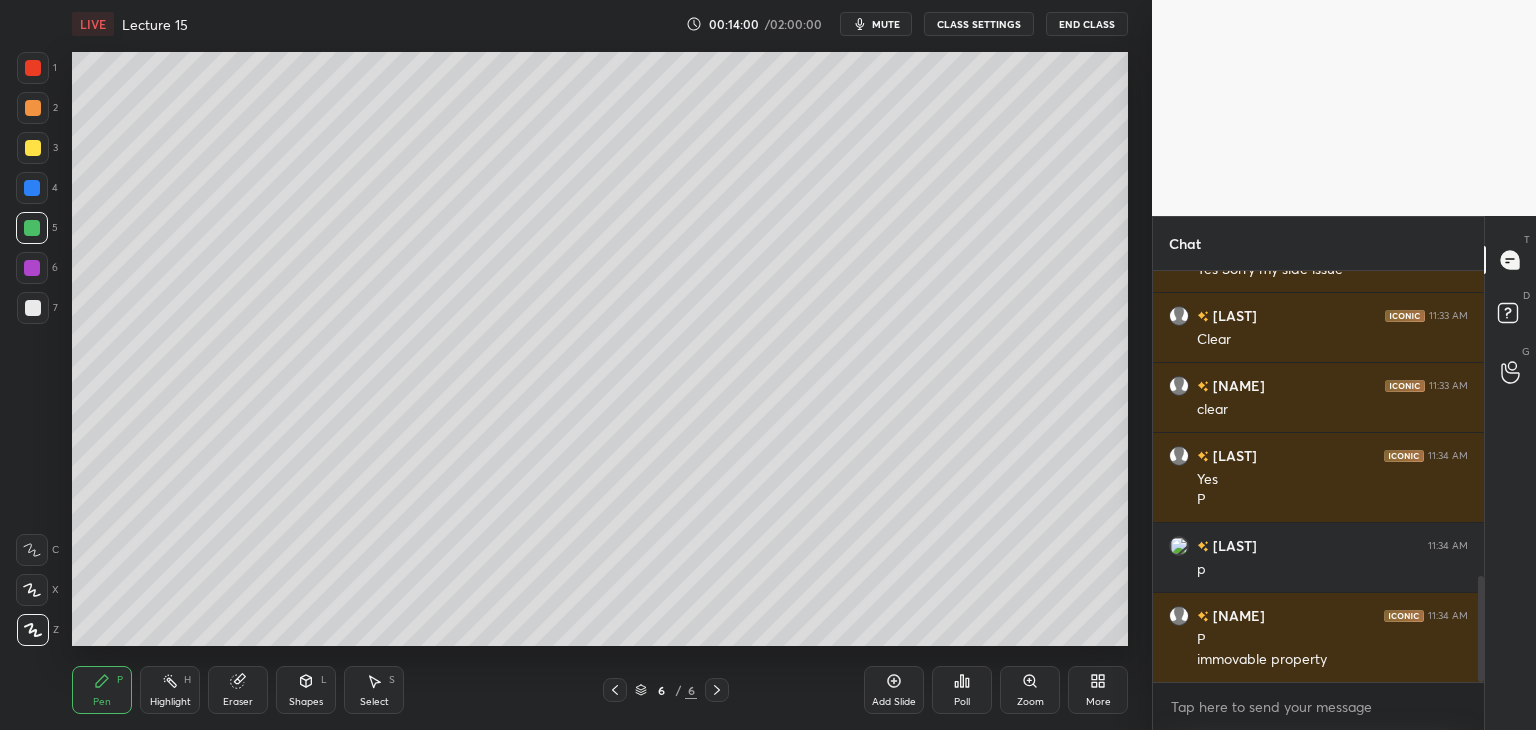 click at bounding box center [32, 188] 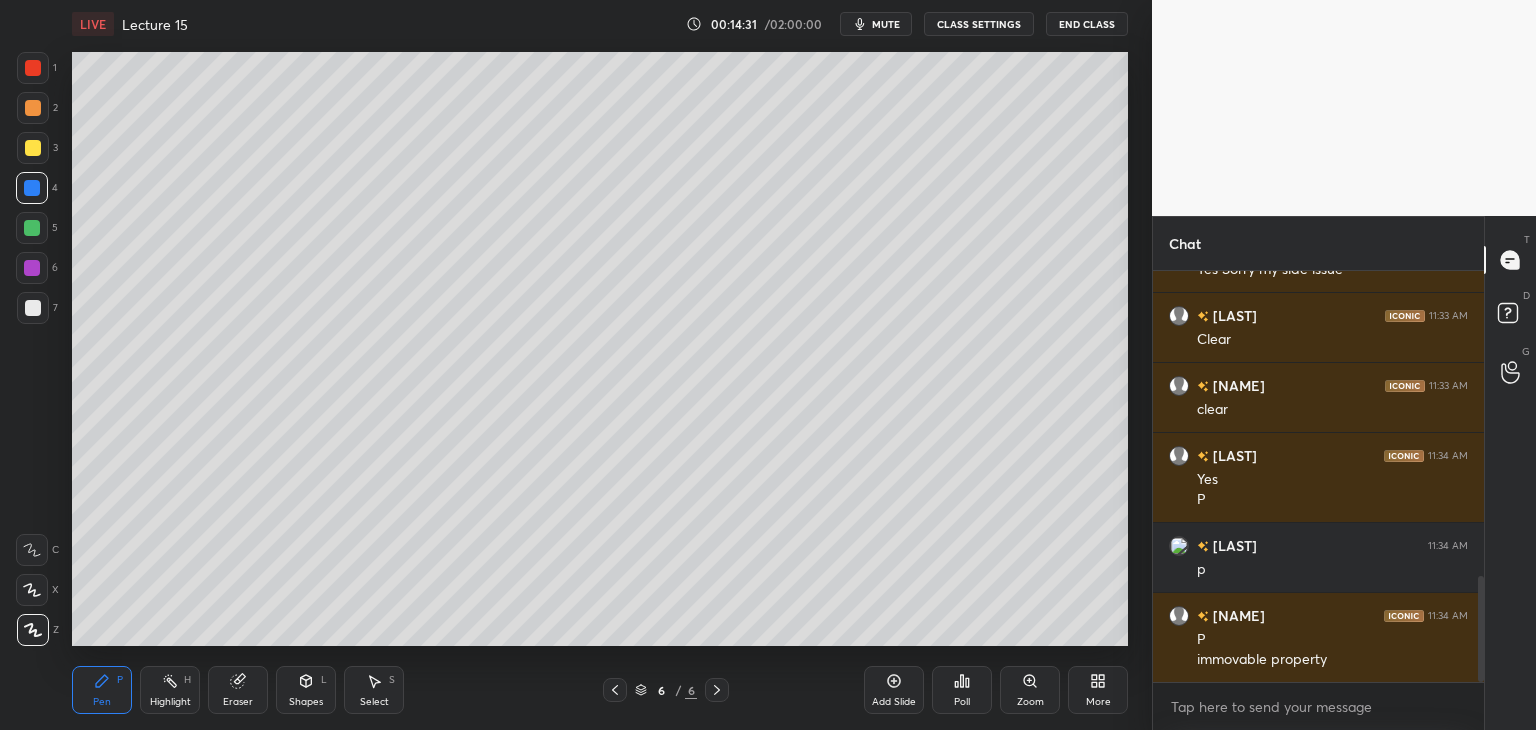 click at bounding box center [32, 228] 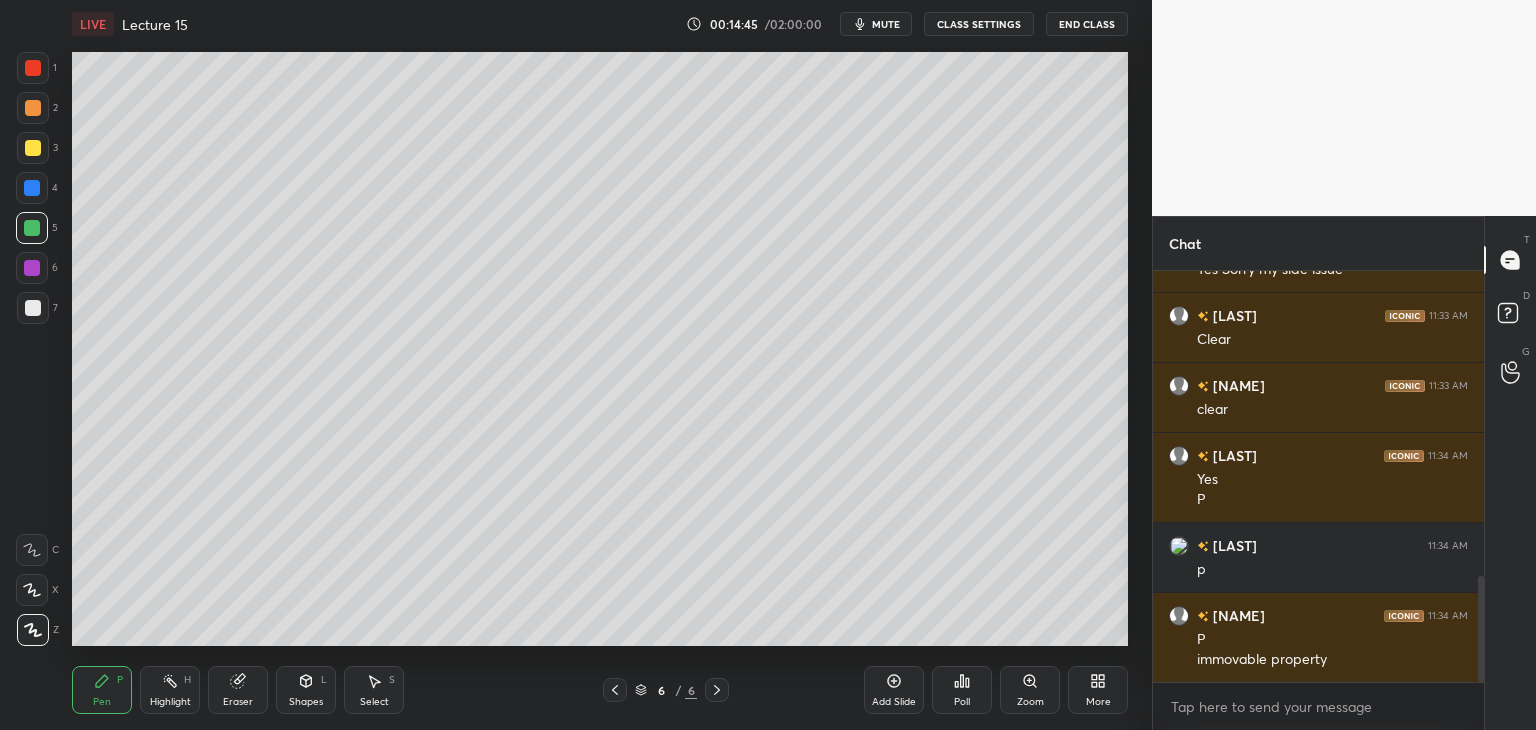 click 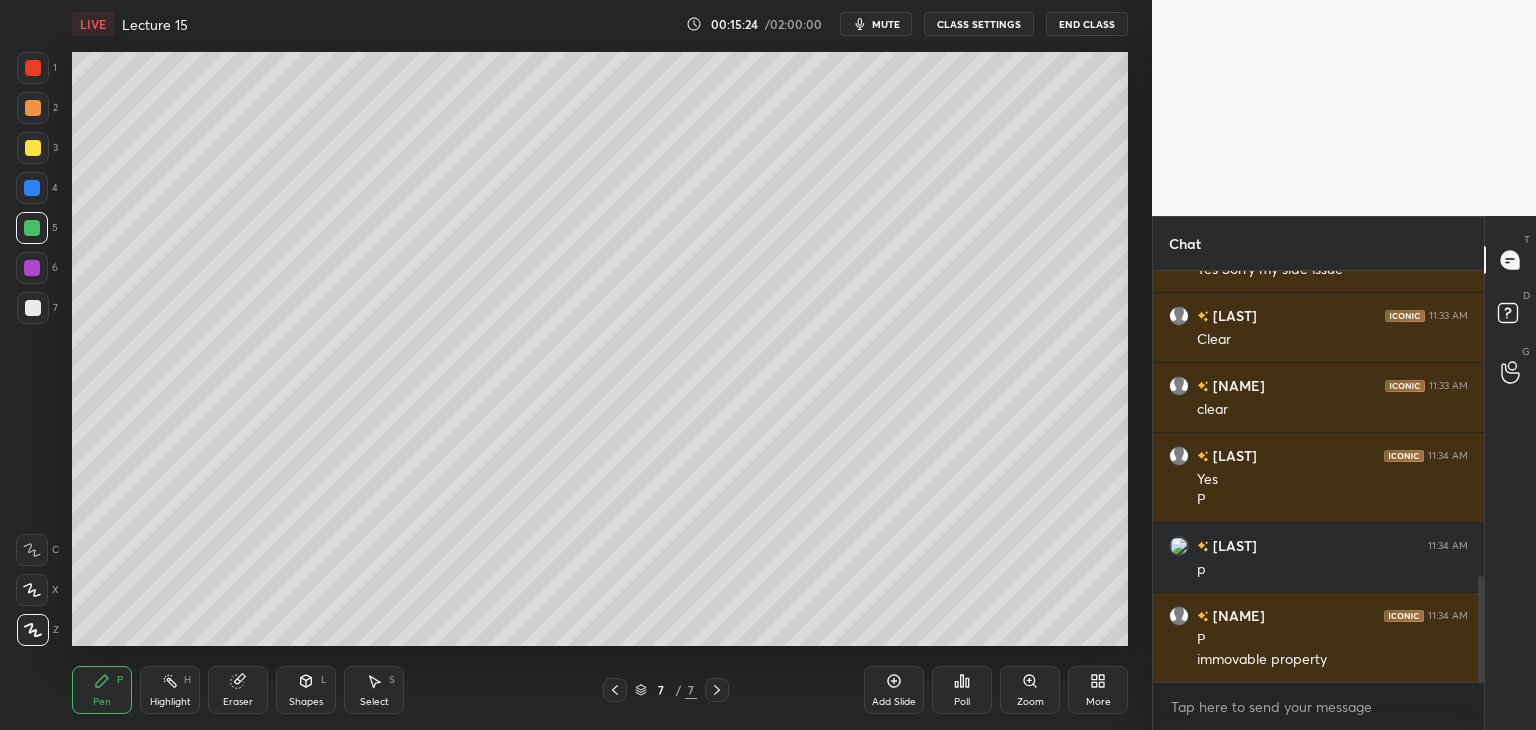 click at bounding box center (33, 308) 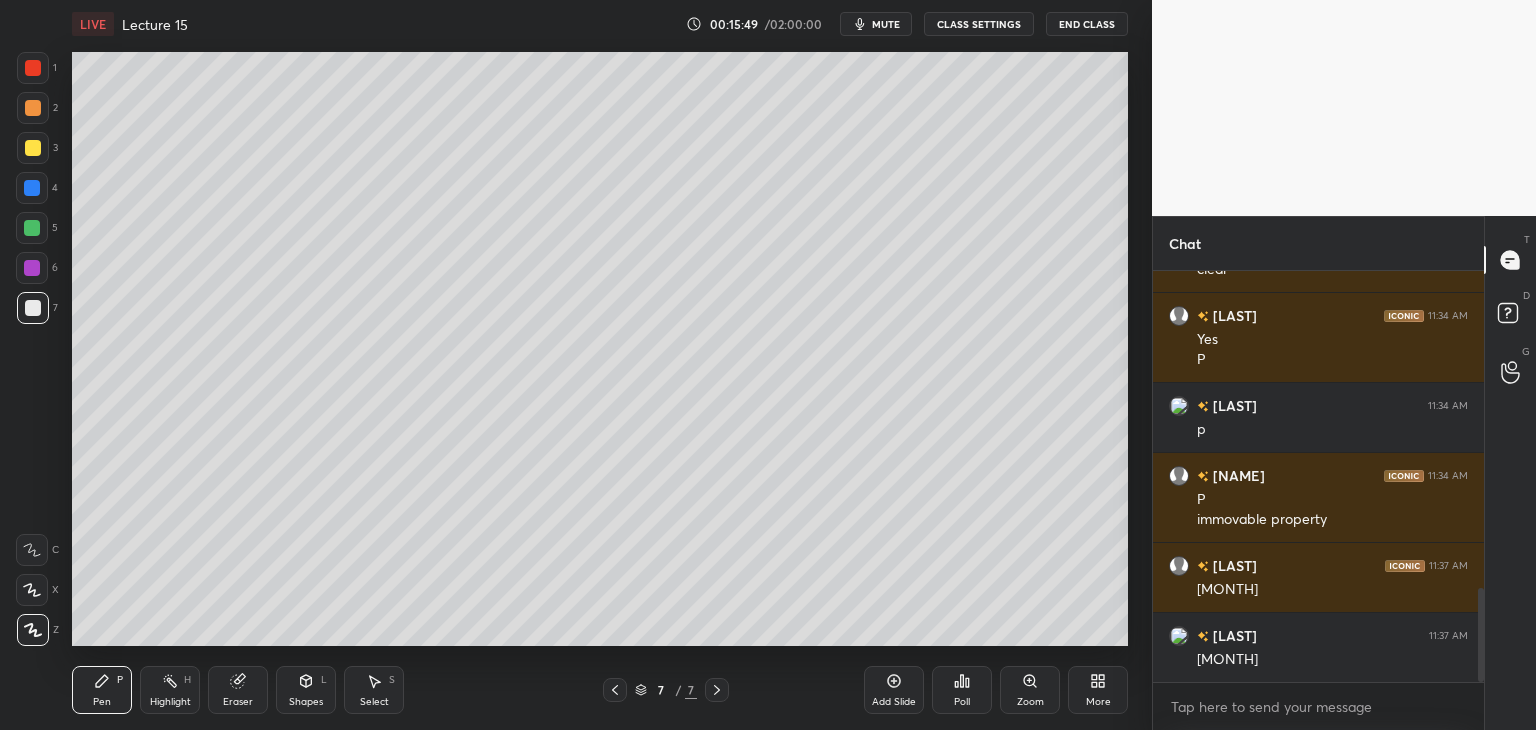 scroll, scrollTop: 1388, scrollLeft: 0, axis: vertical 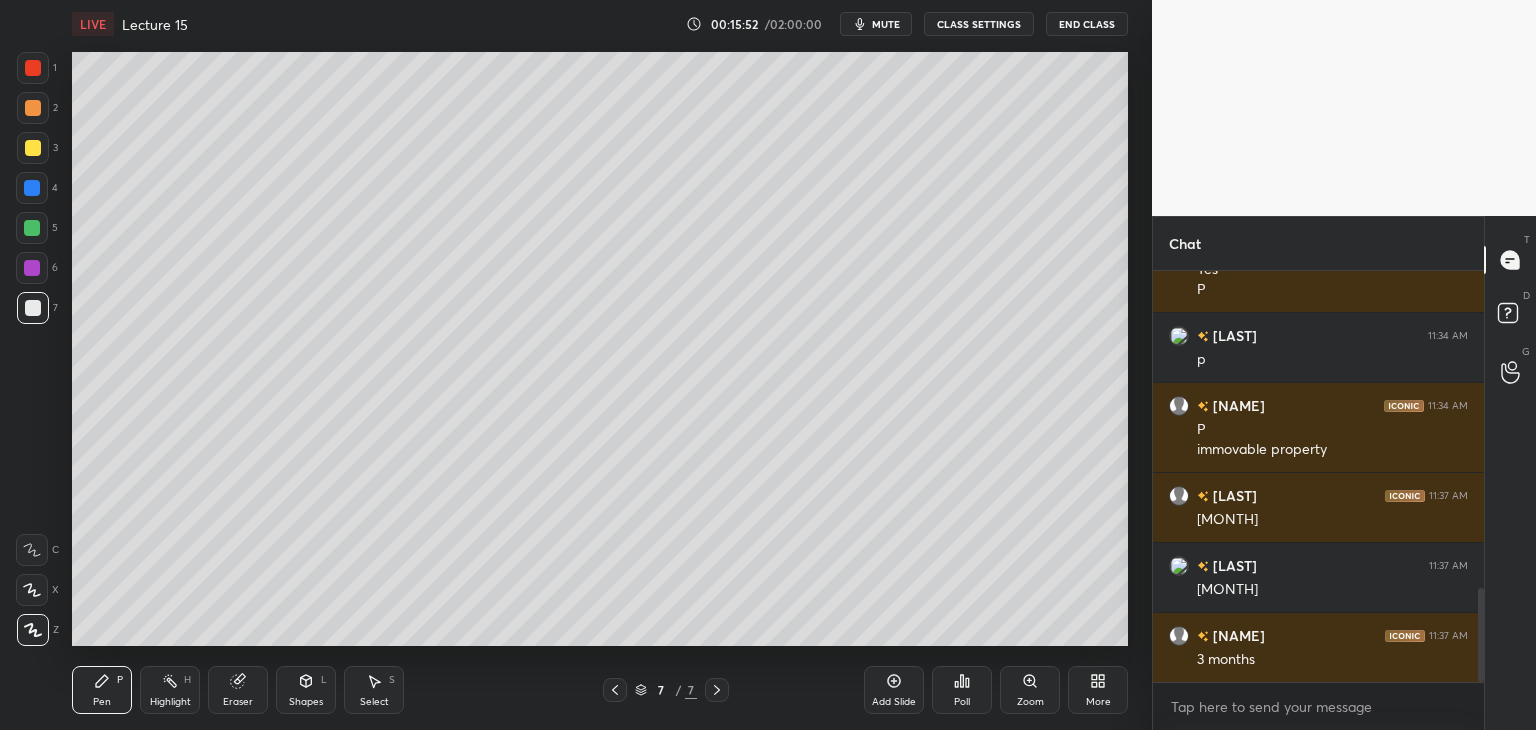 click at bounding box center [32, 268] 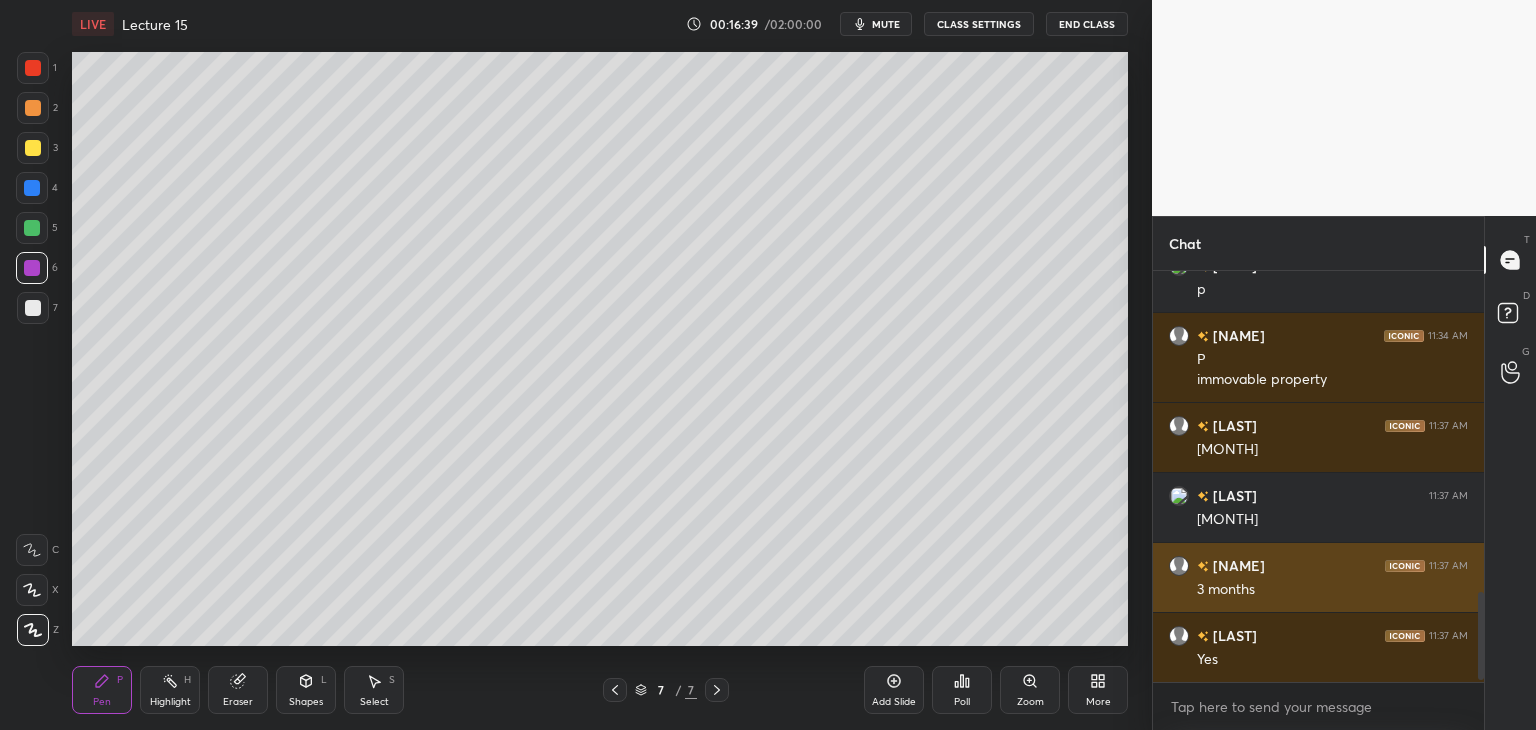 scroll, scrollTop: 1528, scrollLeft: 0, axis: vertical 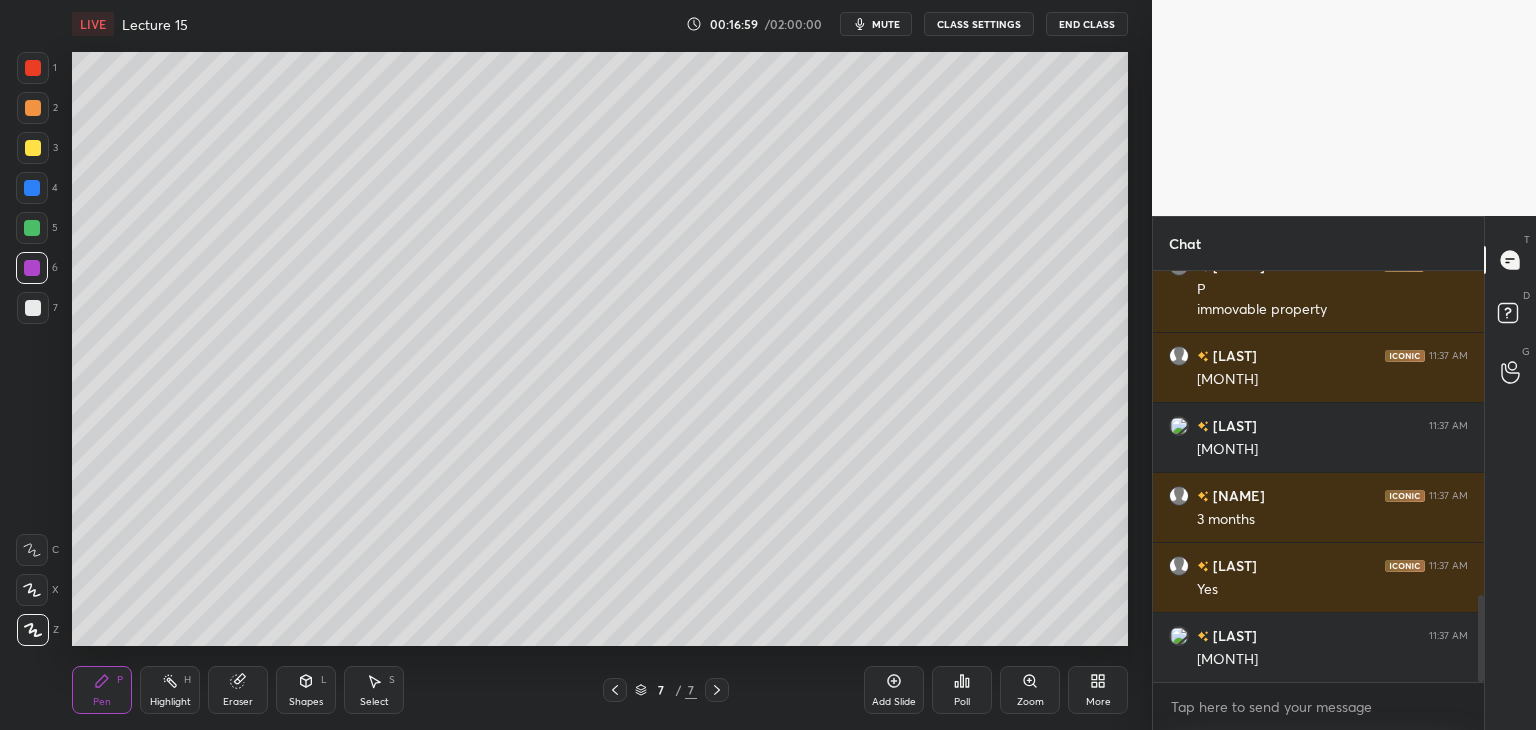 click at bounding box center (33, 308) 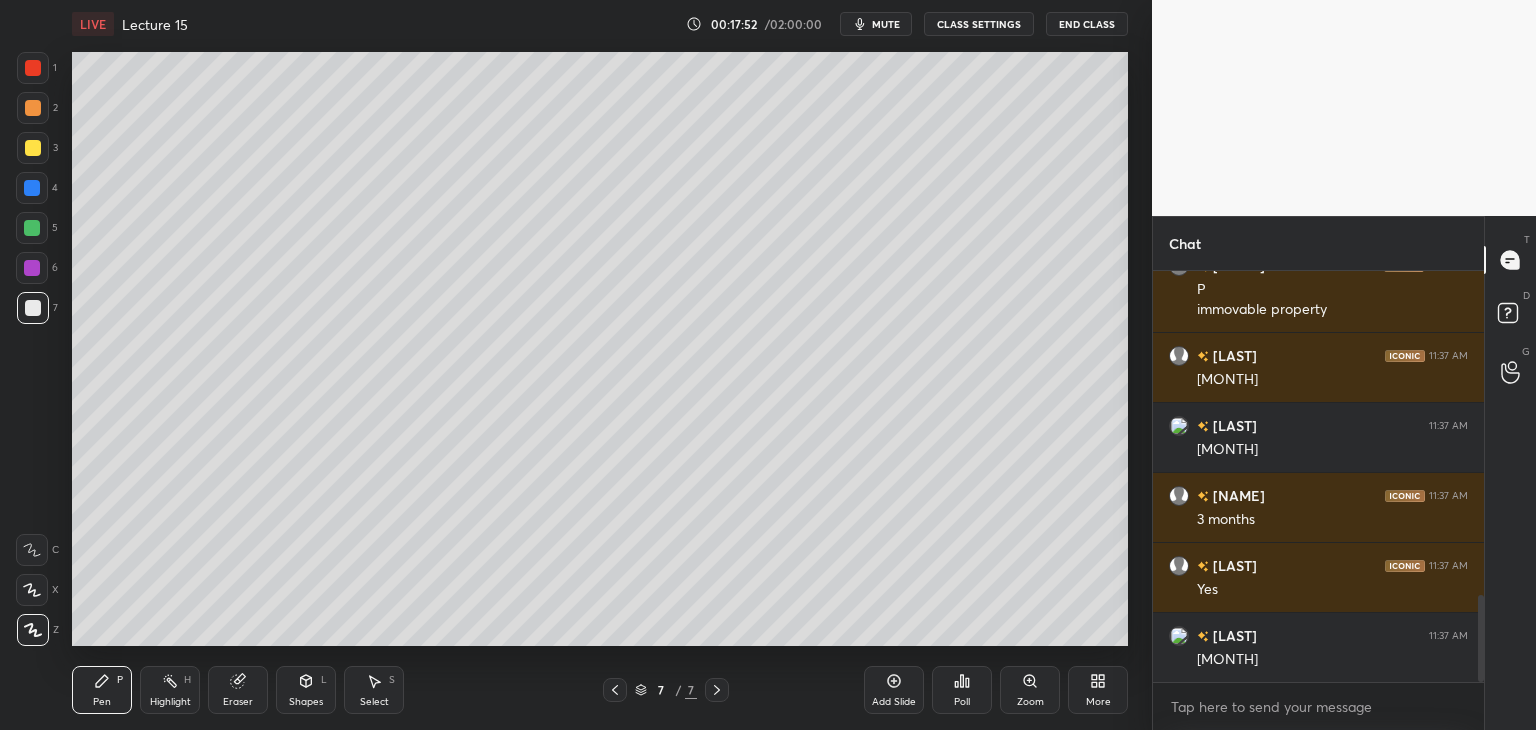 click on "Add Slide" at bounding box center (894, 702) 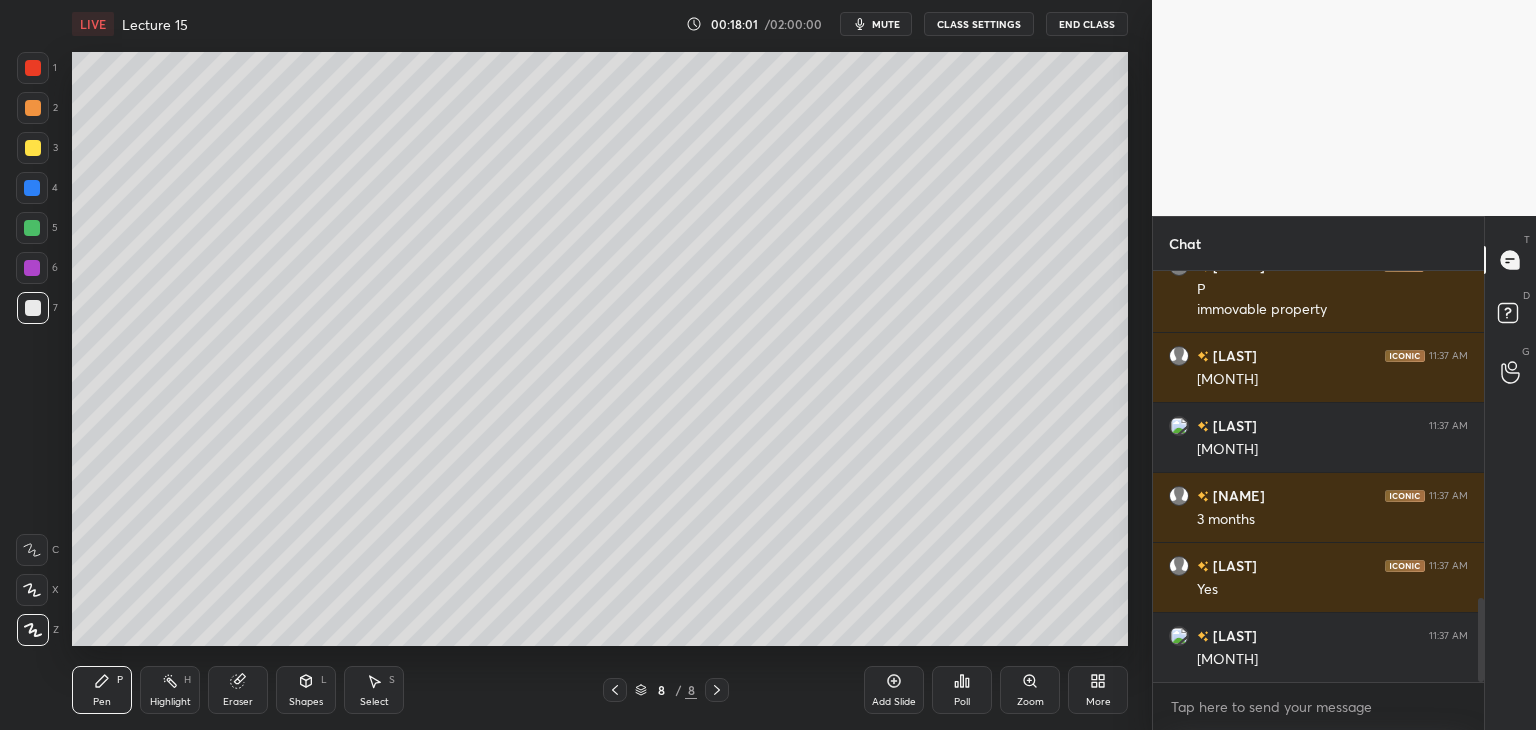 scroll, scrollTop: 1598, scrollLeft: 0, axis: vertical 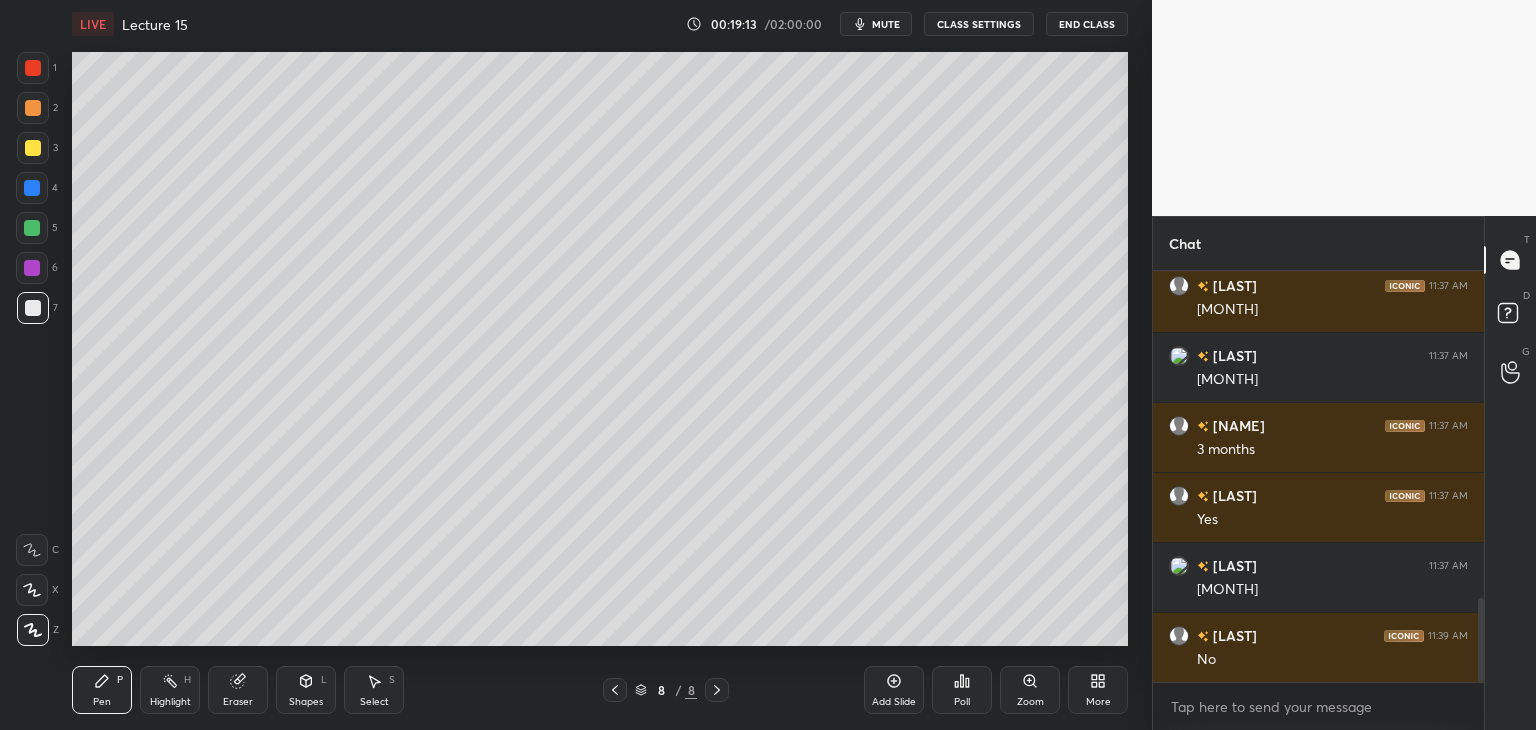 click at bounding box center [33, 308] 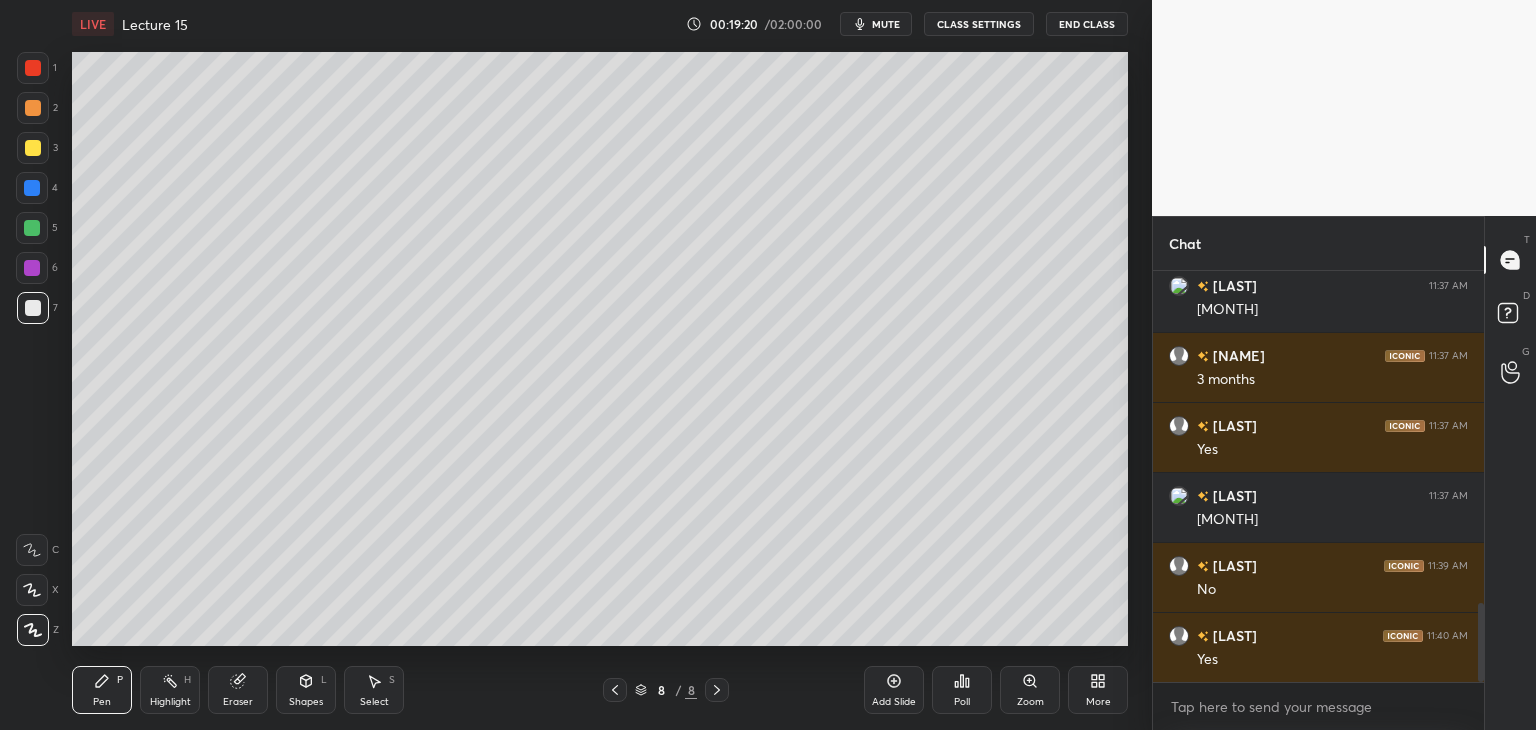 scroll, scrollTop: 1738, scrollLeft: 0, axis: vertical 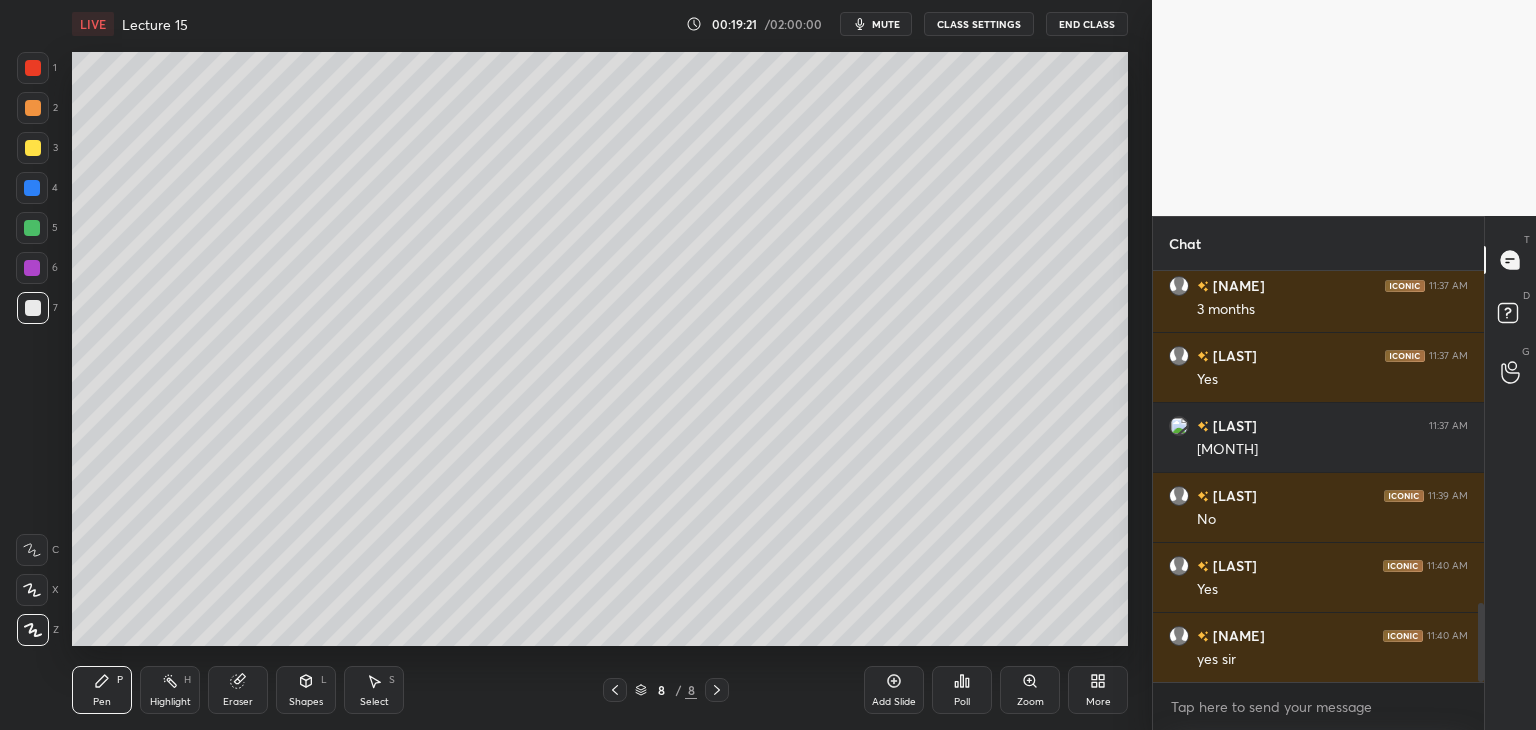 click on "Add Slide" at bounding box center [894, 690] 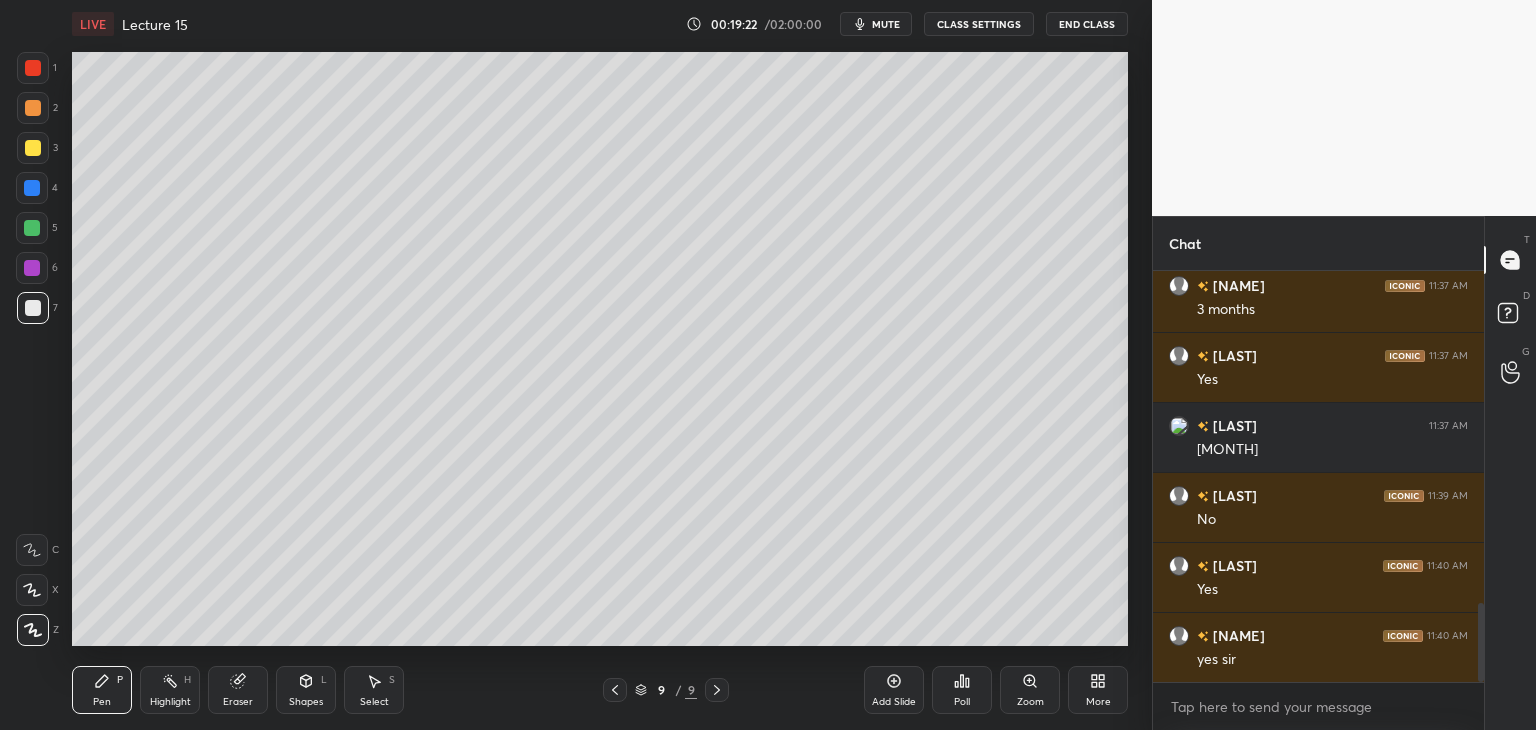 click at bounding box center [33, 148] 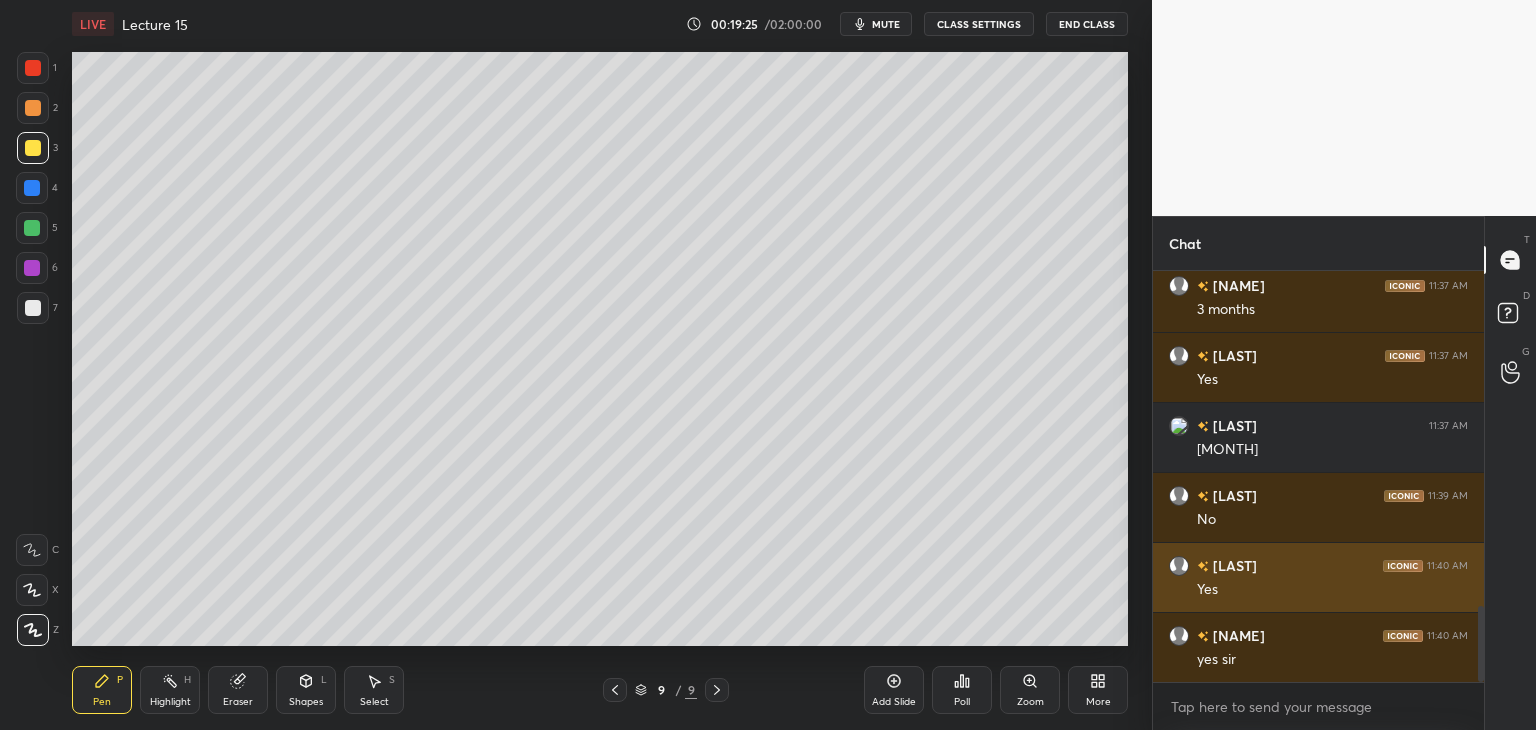 scroll, scrollTop: 1808, scrollLeft: 0, axis: vertical 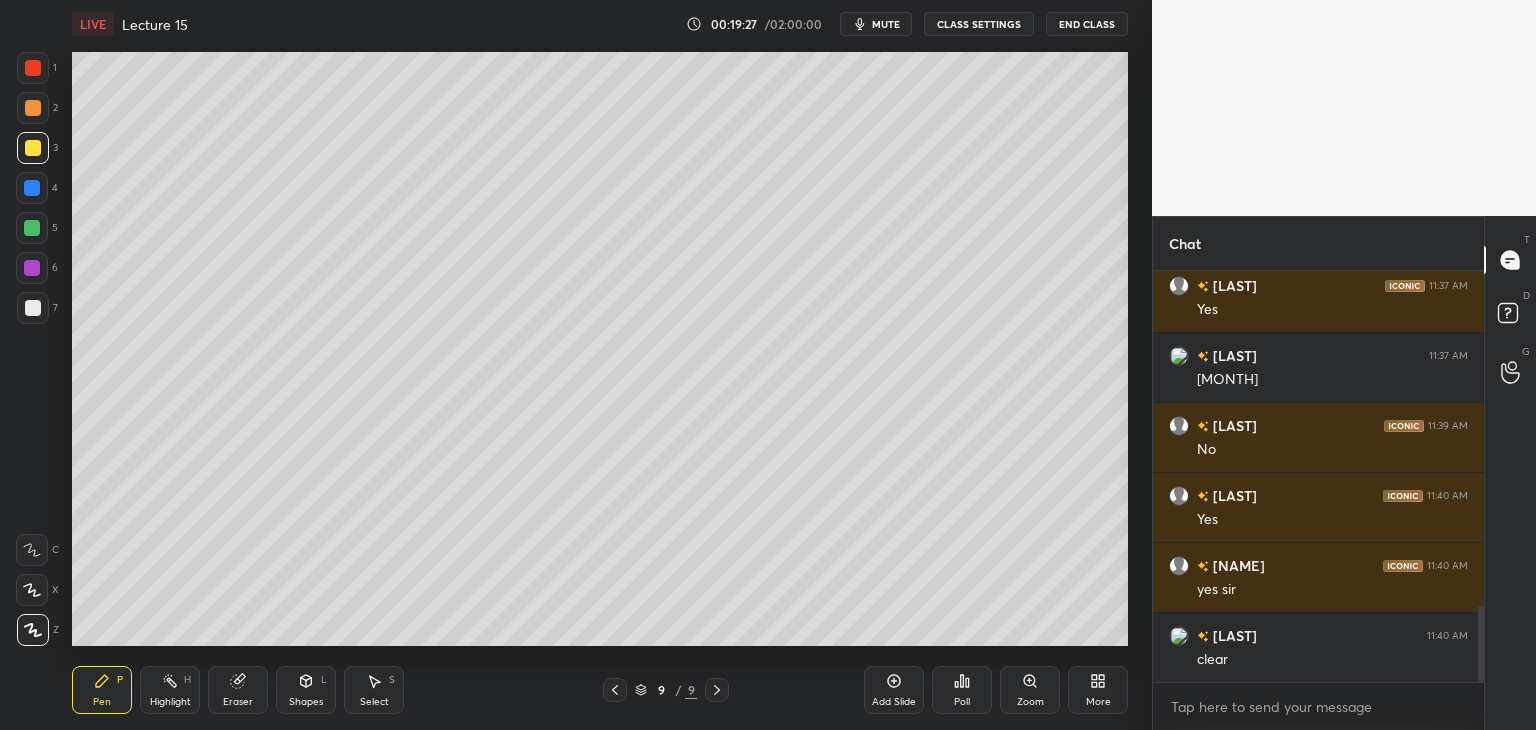 click at bounding box center (32, 188) 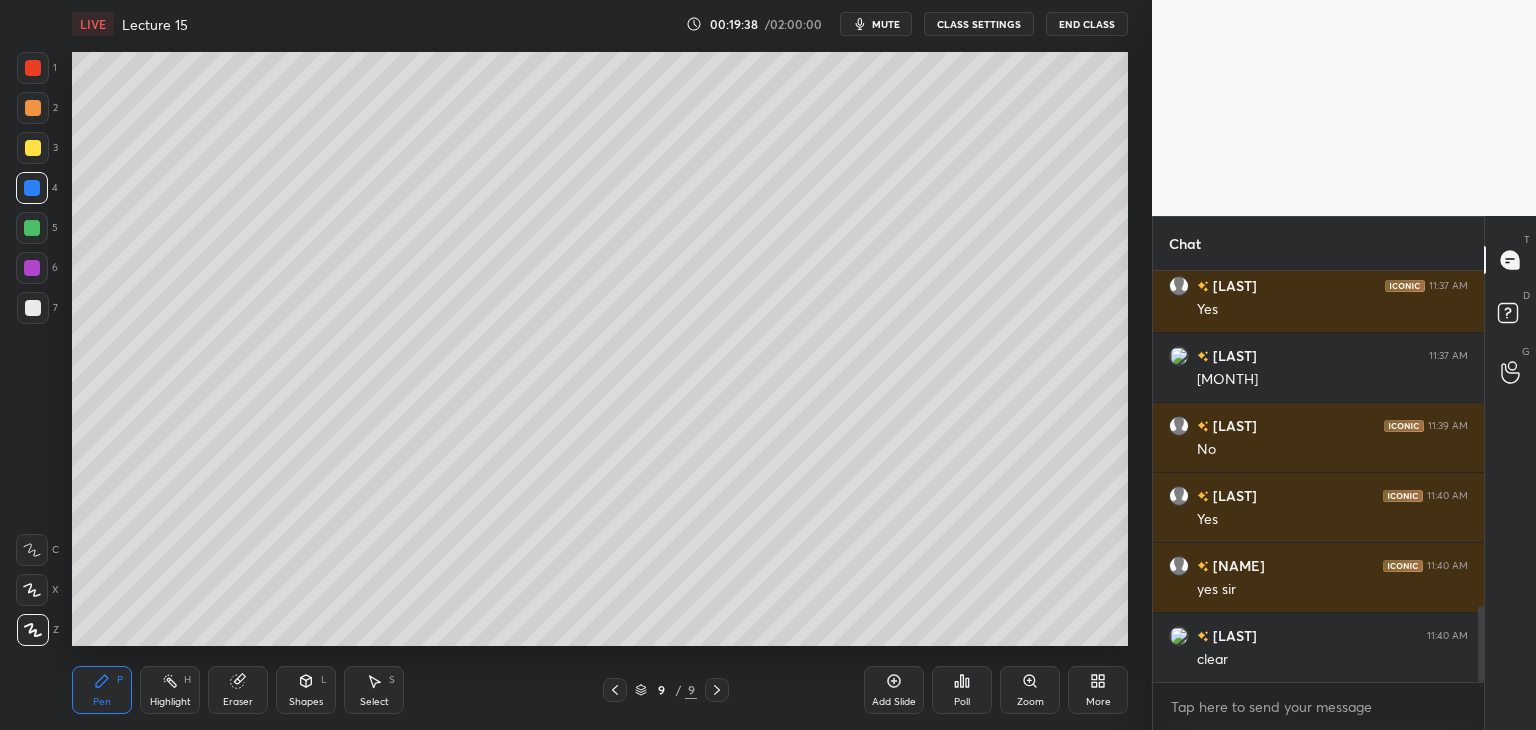 click on "6" at bounding box center (37, 272) 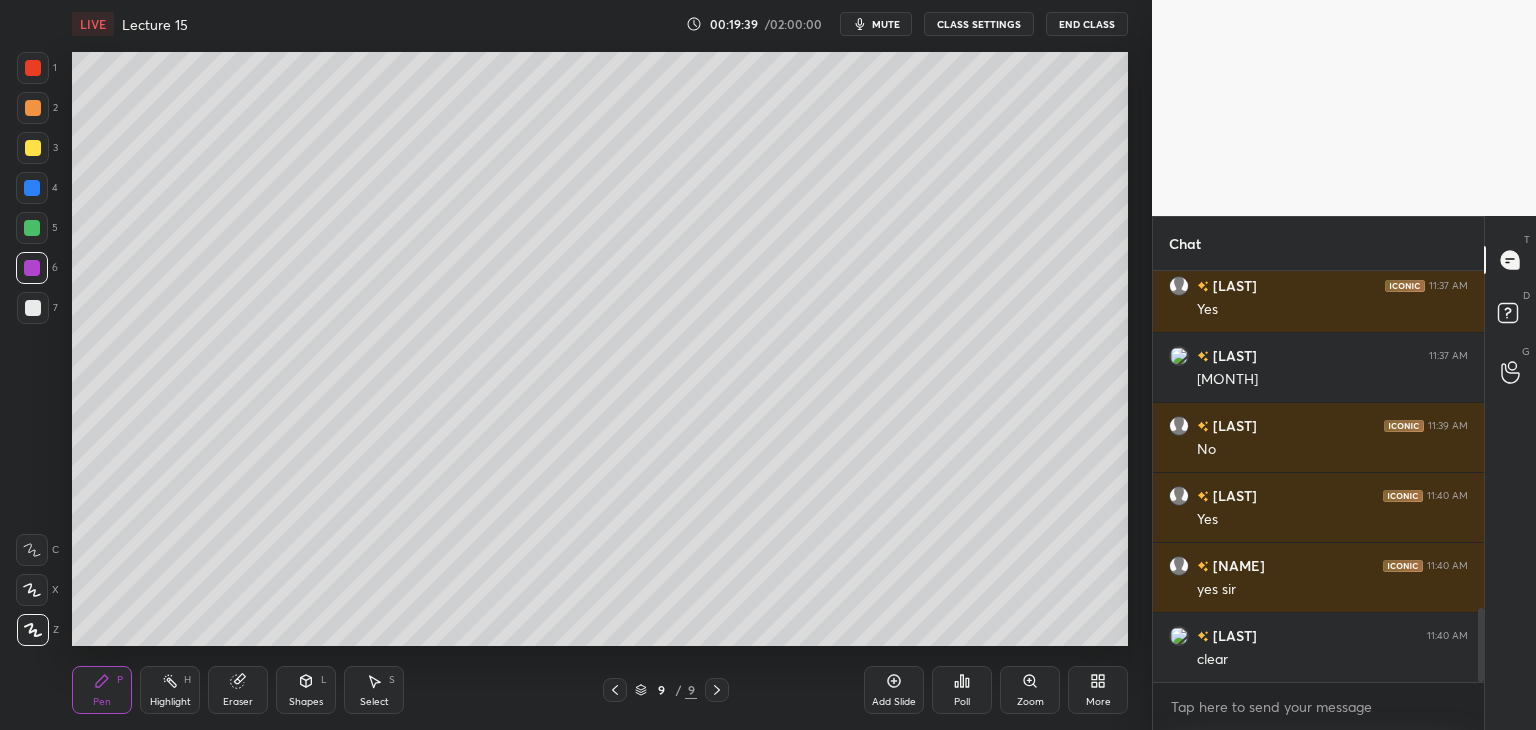scroll, scrollTop: 1878, scrollLeft: 0, axis: vertical 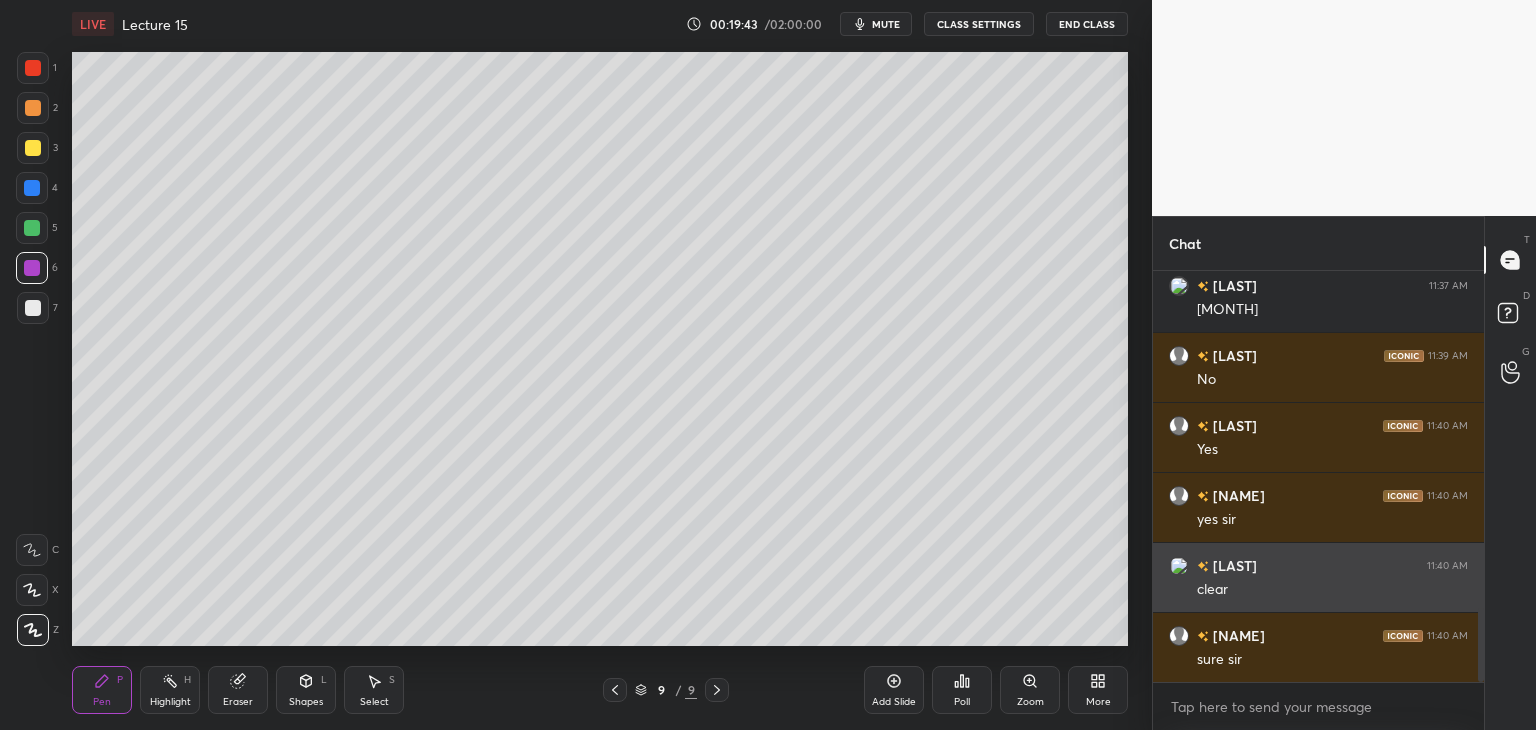click on "End Class" at bounding box center [1087, 24] 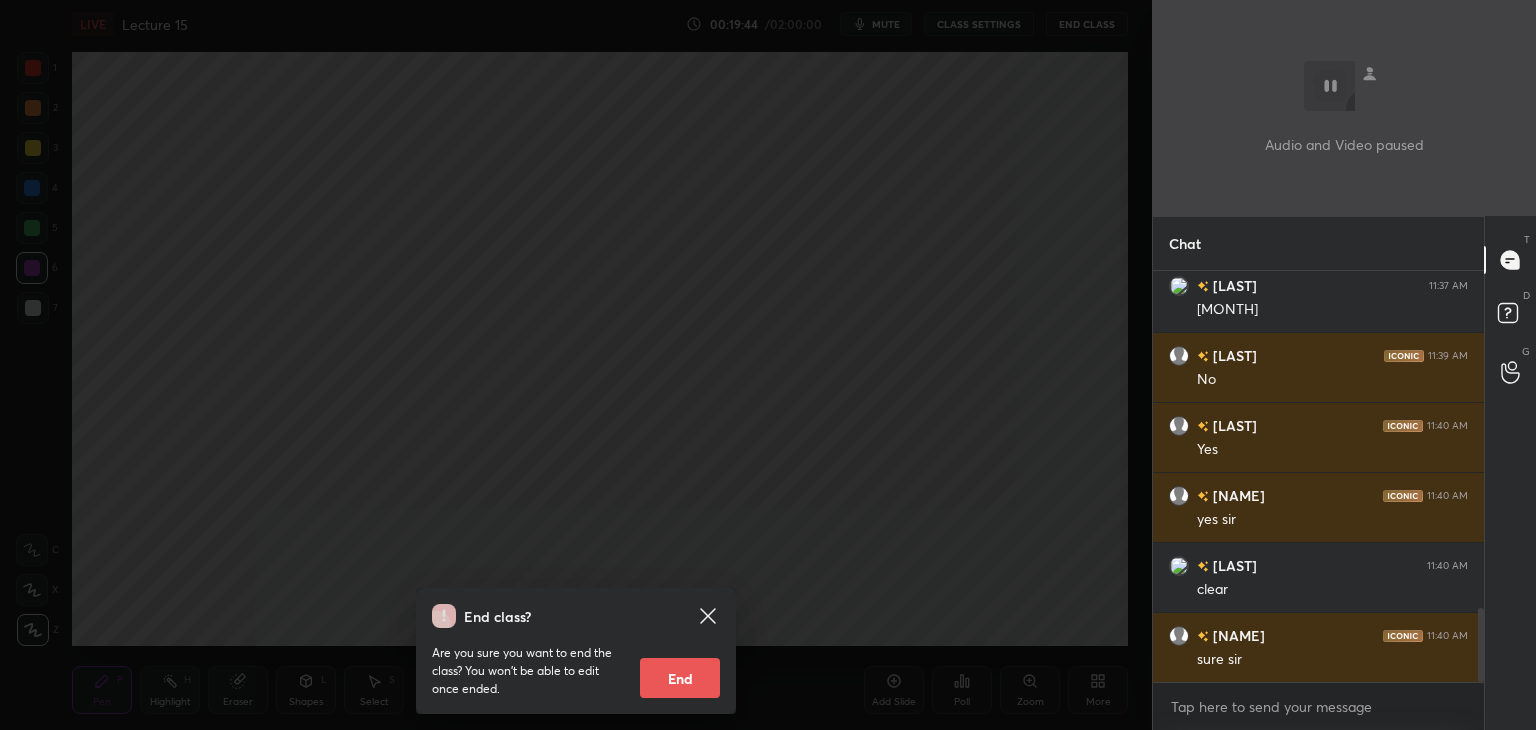scroll, scrollTop: 1948, scrollLeft: 0, axis: vertical 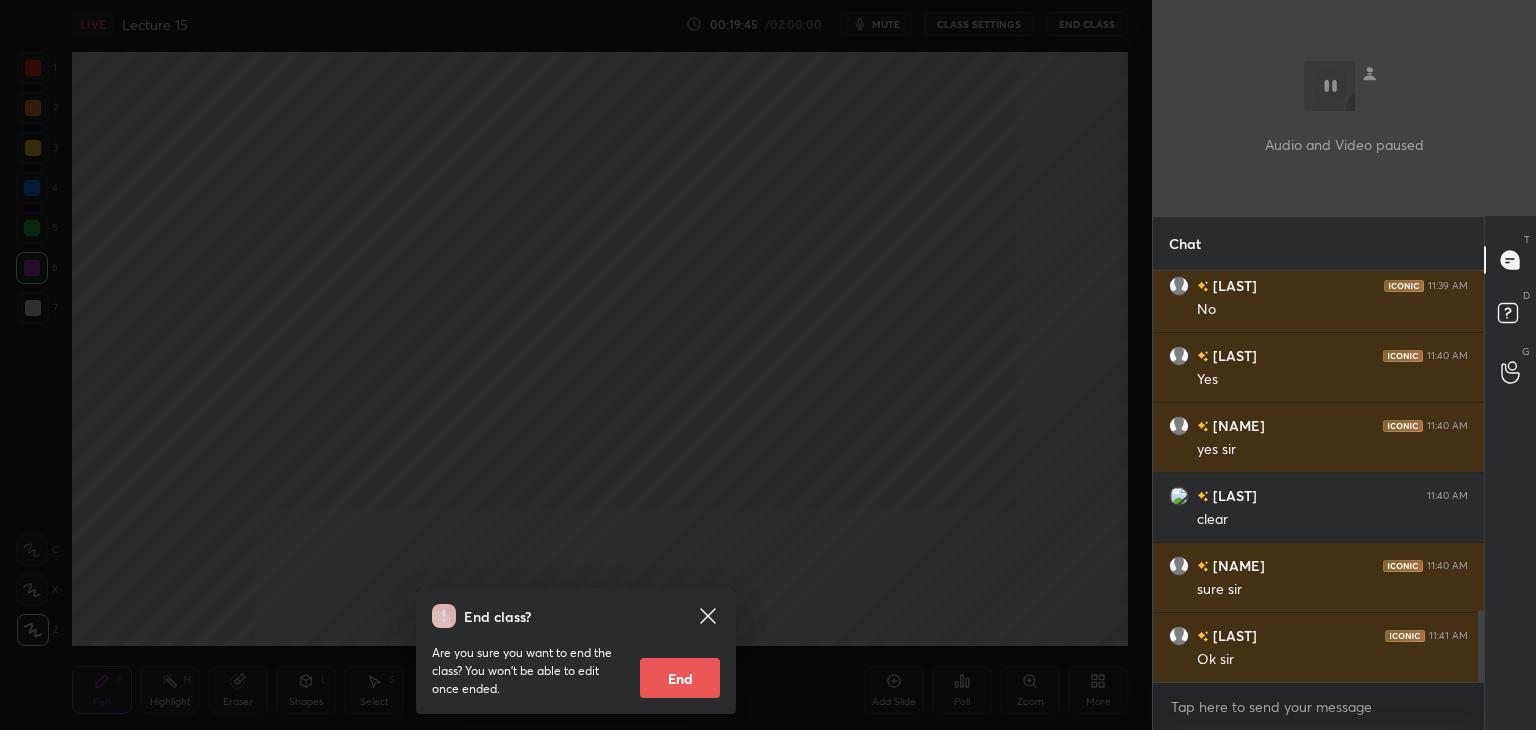 click on "End" at bounding box center (680, 678) 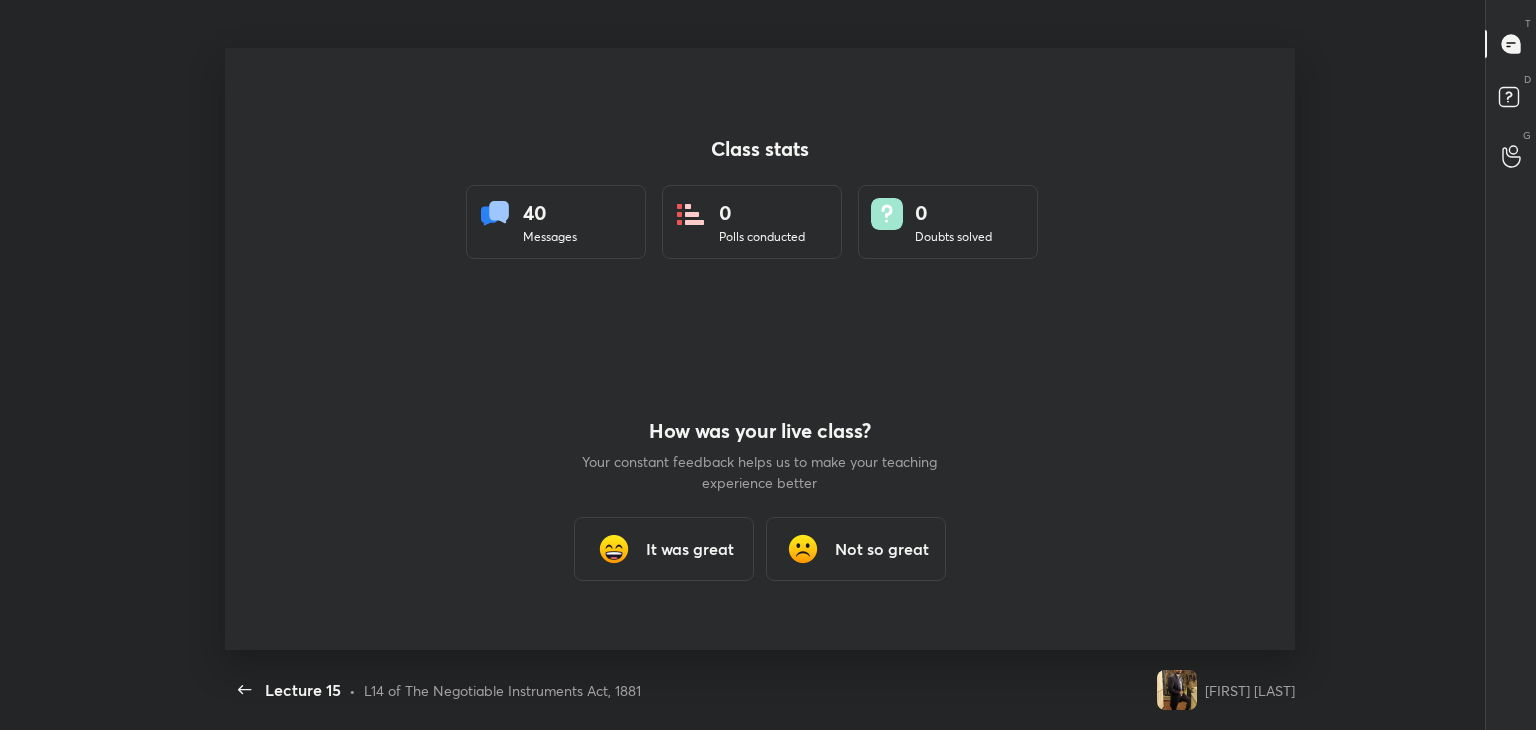 scroll, scrollTop: 99397, scrollLeft: 98716, axis: both 